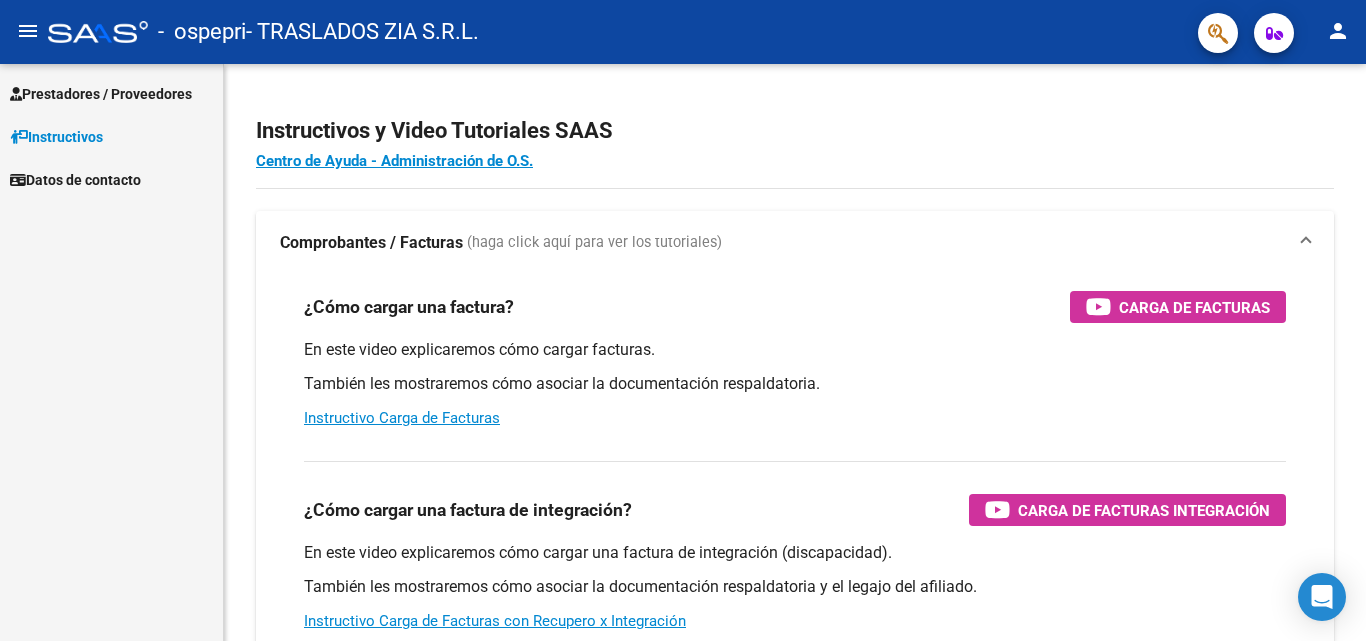 scroll, scrollTop: 0, scrollLeft: 0, axis: both 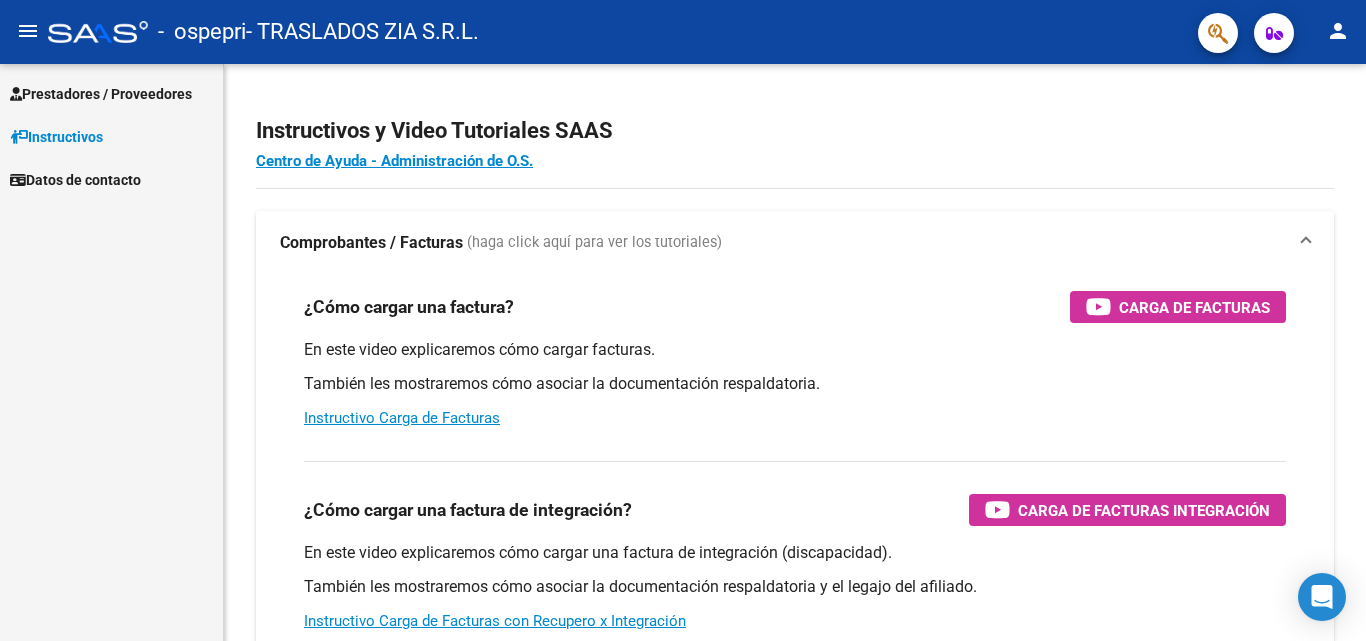 click on "Prestadores / Proveedores" at bounding box center (101, 94) 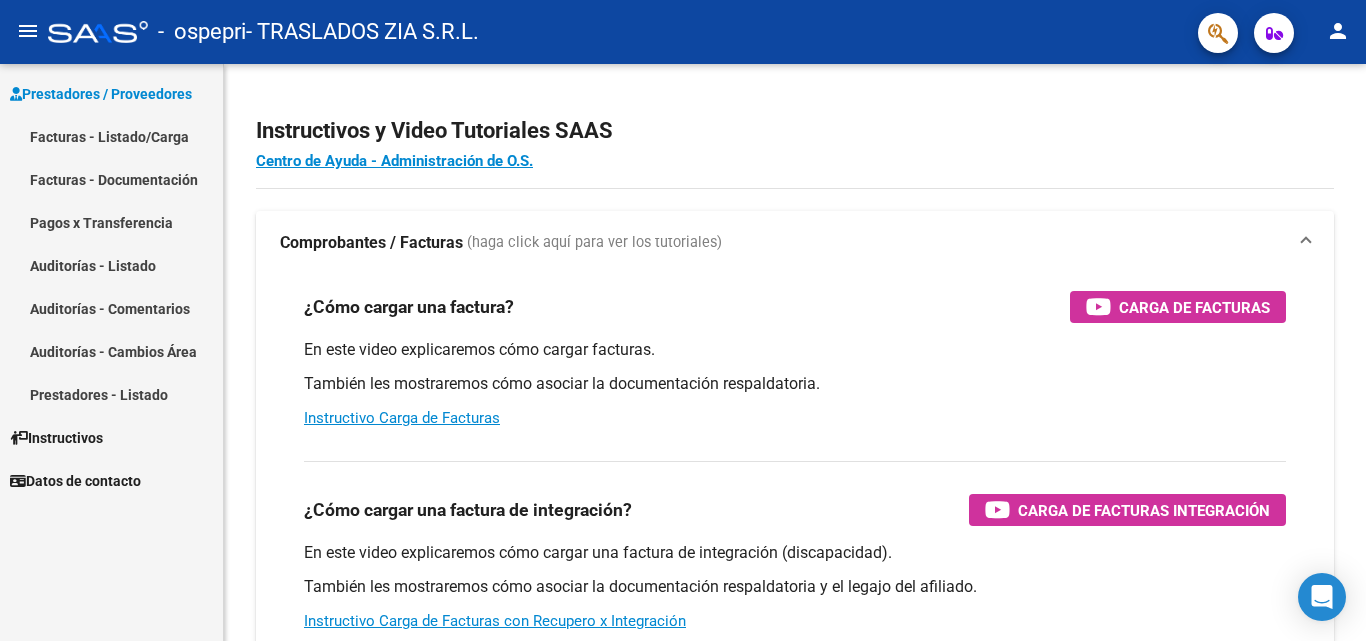 click on "Facturas - Listado/Carga" at bounding box center [111, 136] 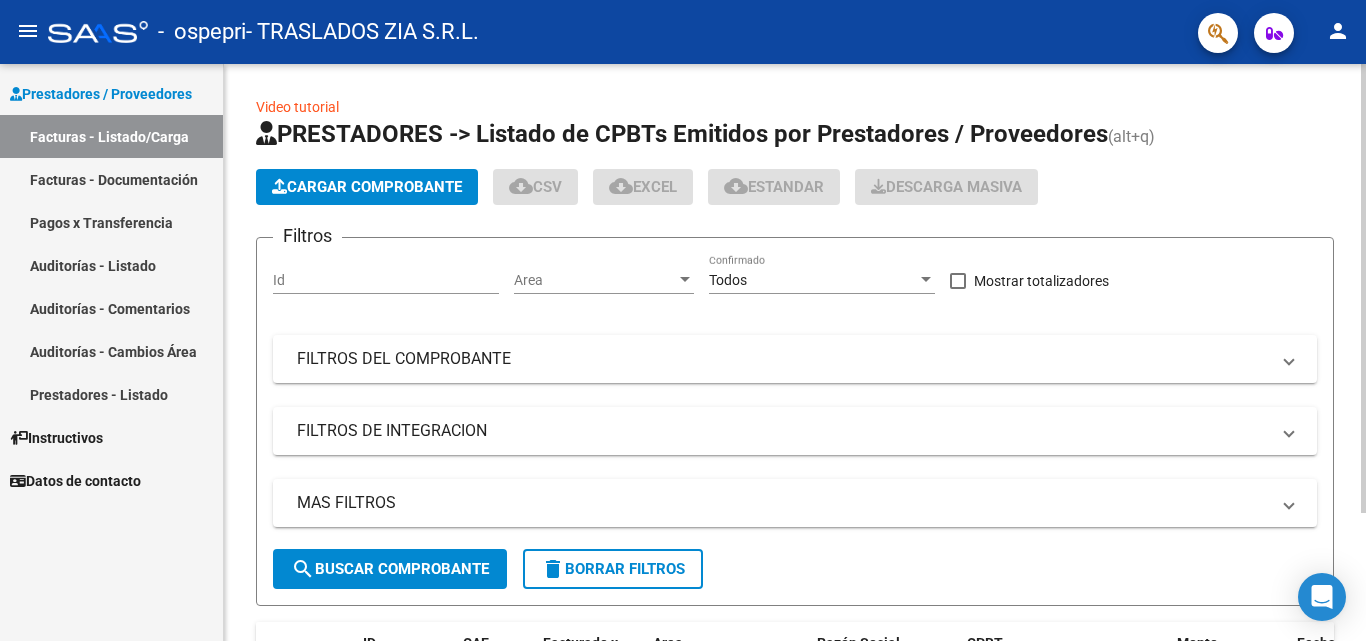 click on "Cargar Comprobante" 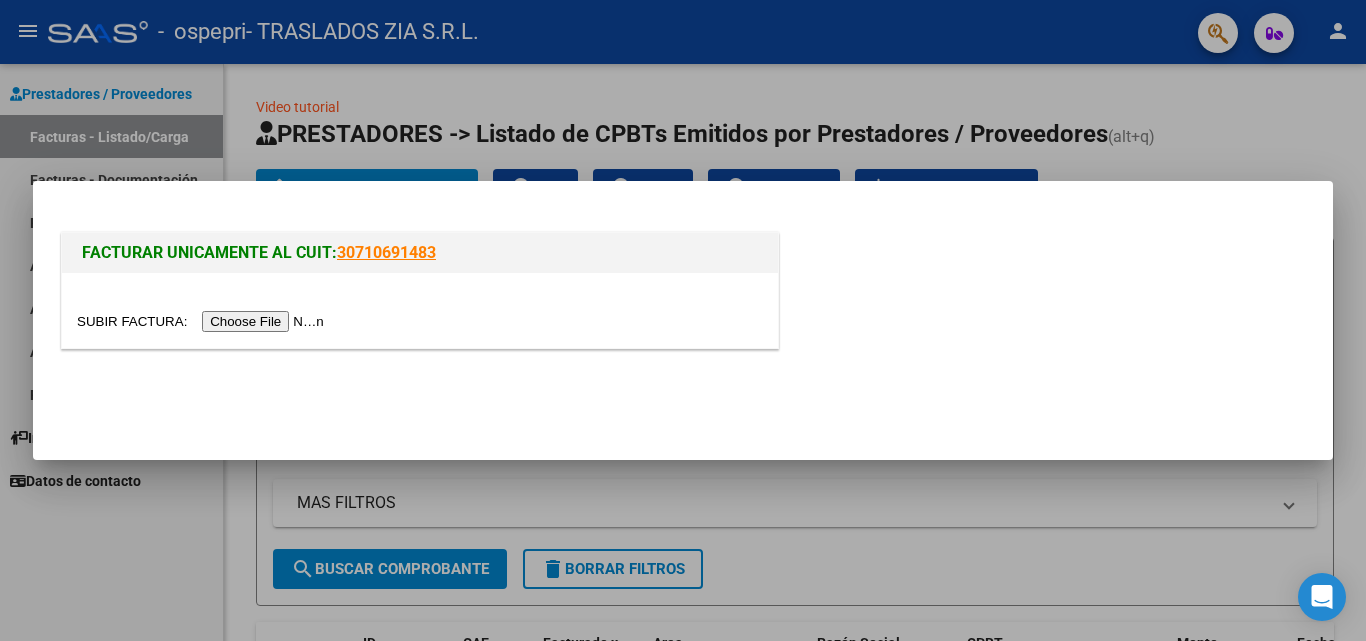 click at bounding box center [683, 320] 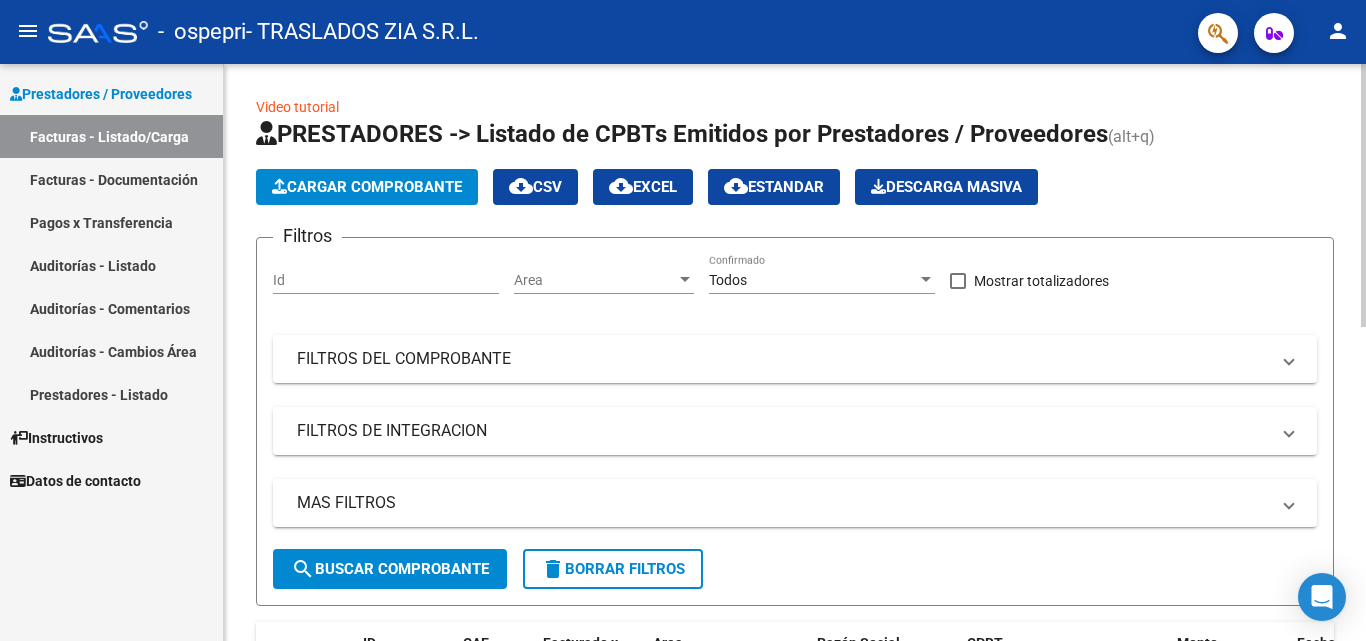 click on "Cargar Comprobante" 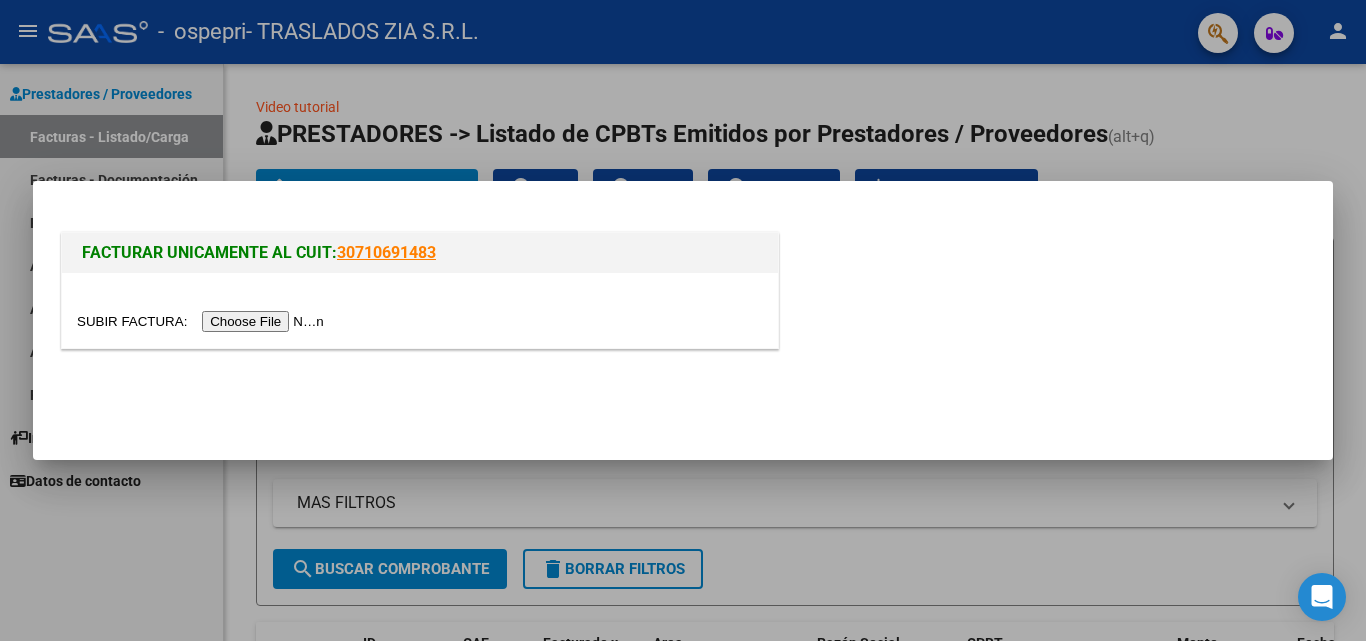 click at bounding box center [203, 321] 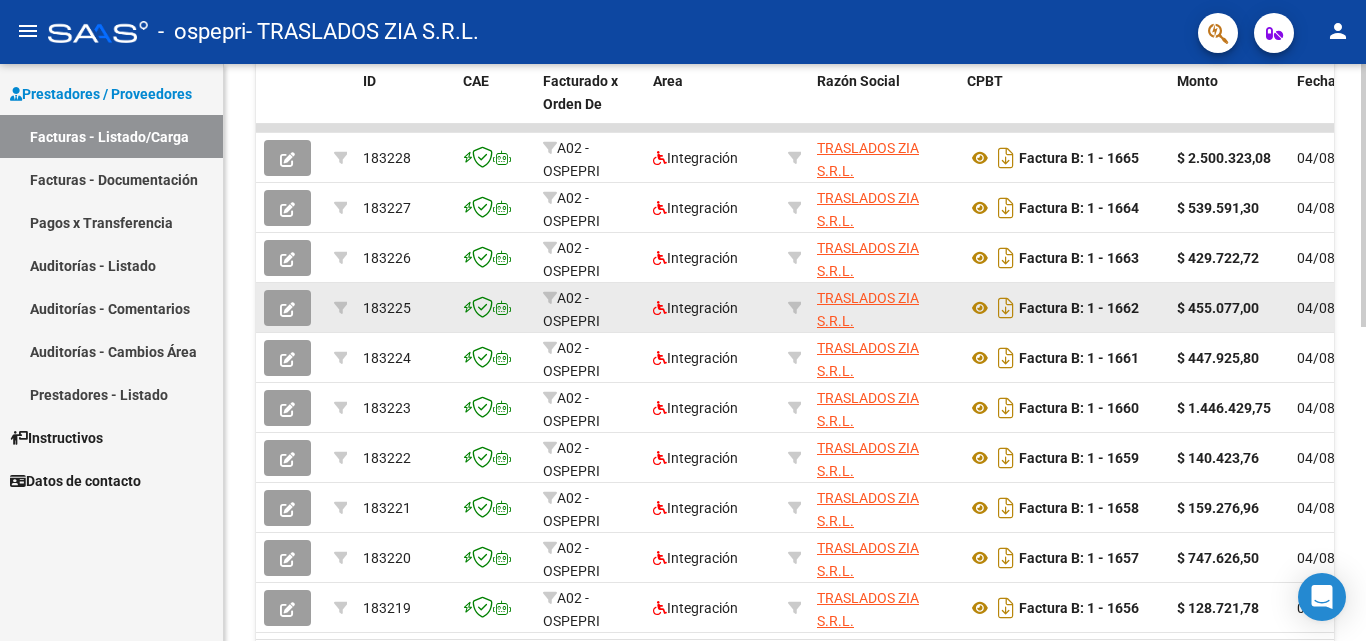 scroll, scrollTop: 691, scrollLeft: 0, axis: vertical 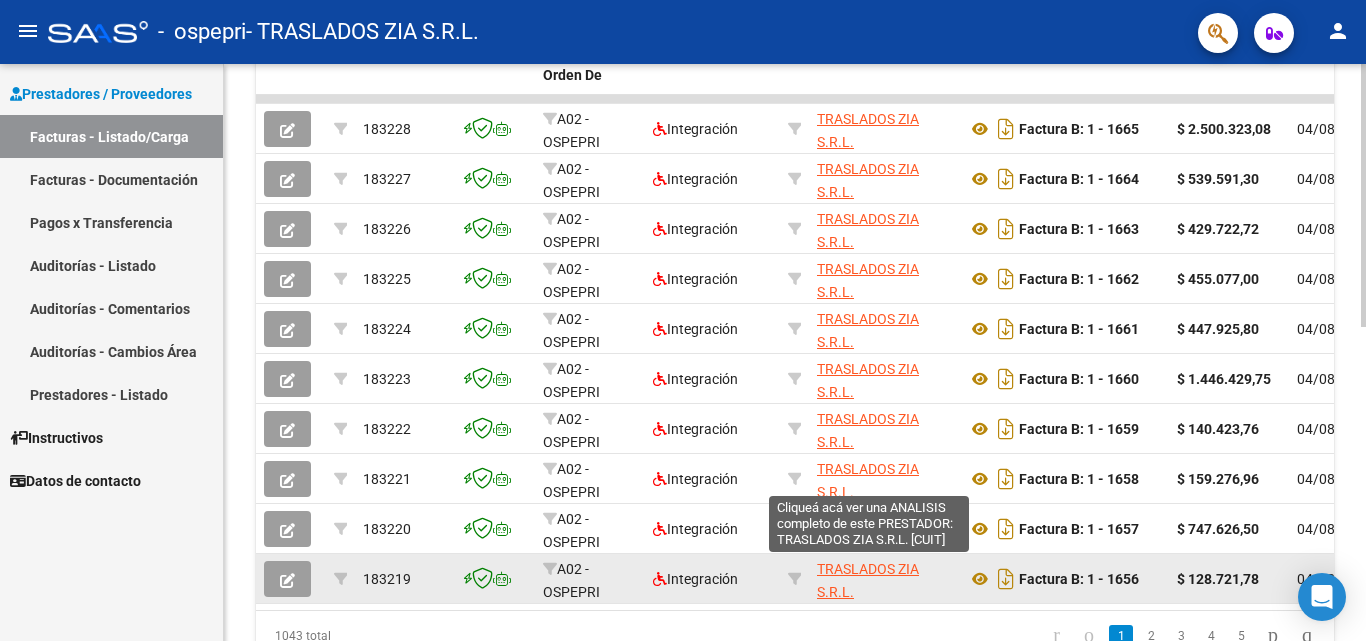 click on "TRASLADOS ZIA S.R.L." 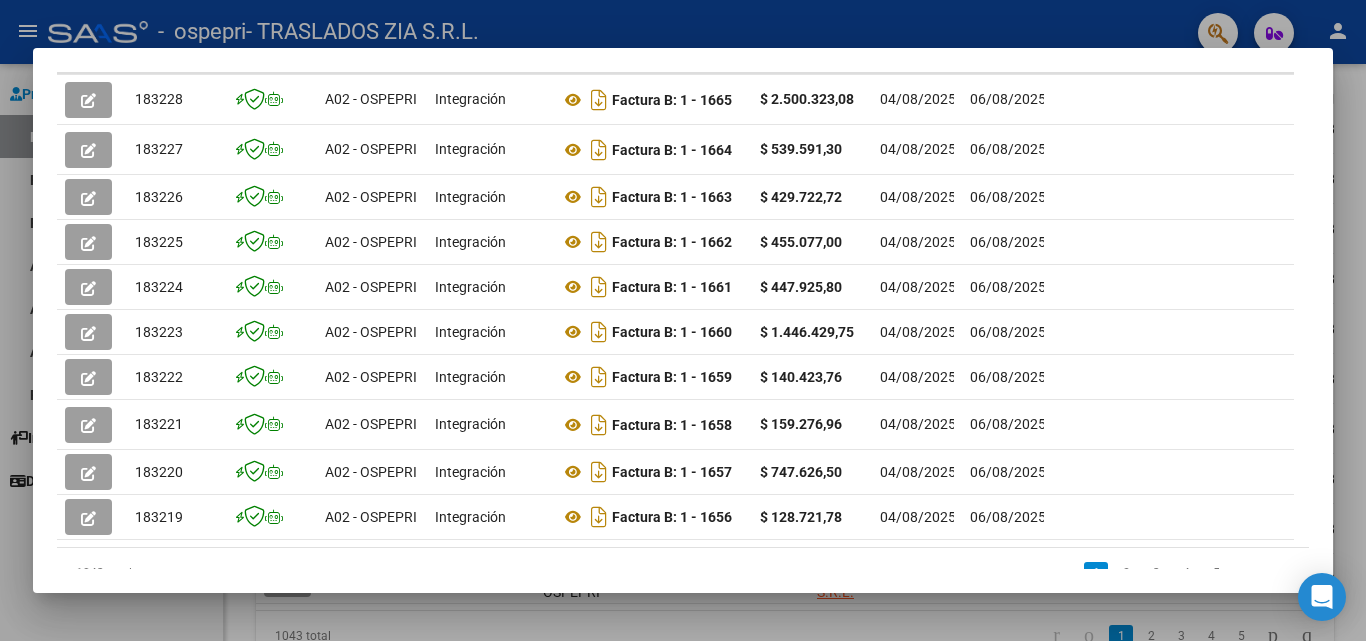 scroll, scrollTop: 672, scrollLeft: 0, axis: vertical 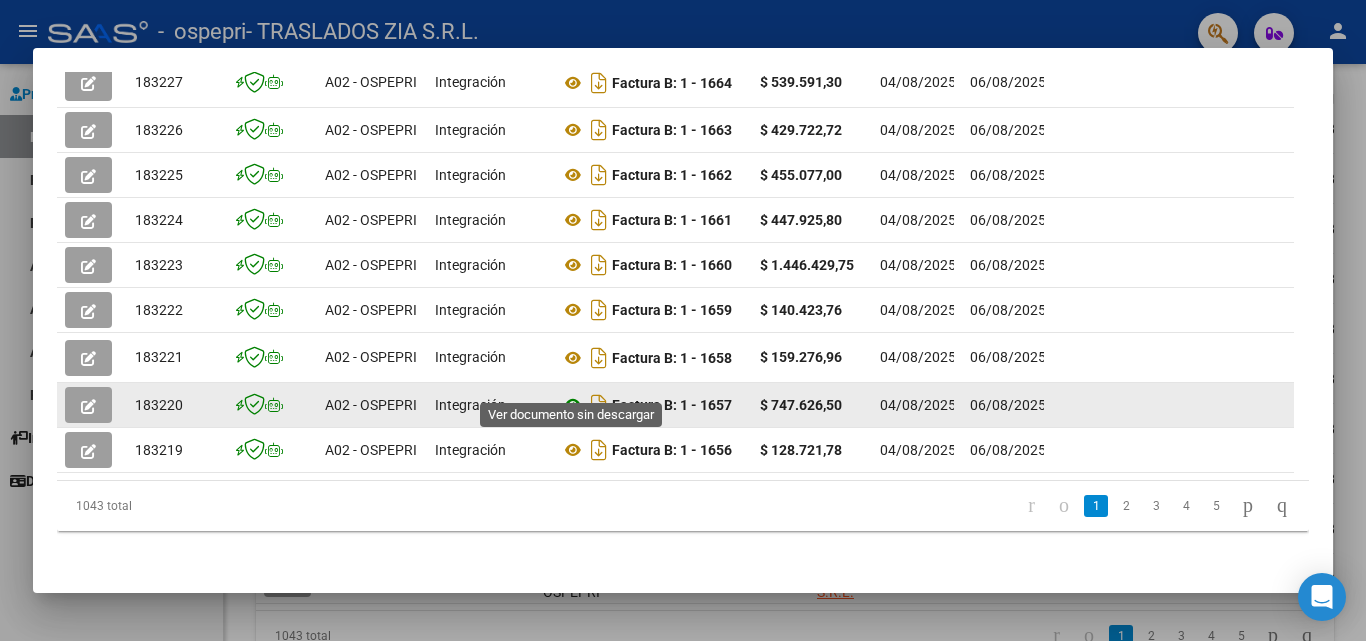 click 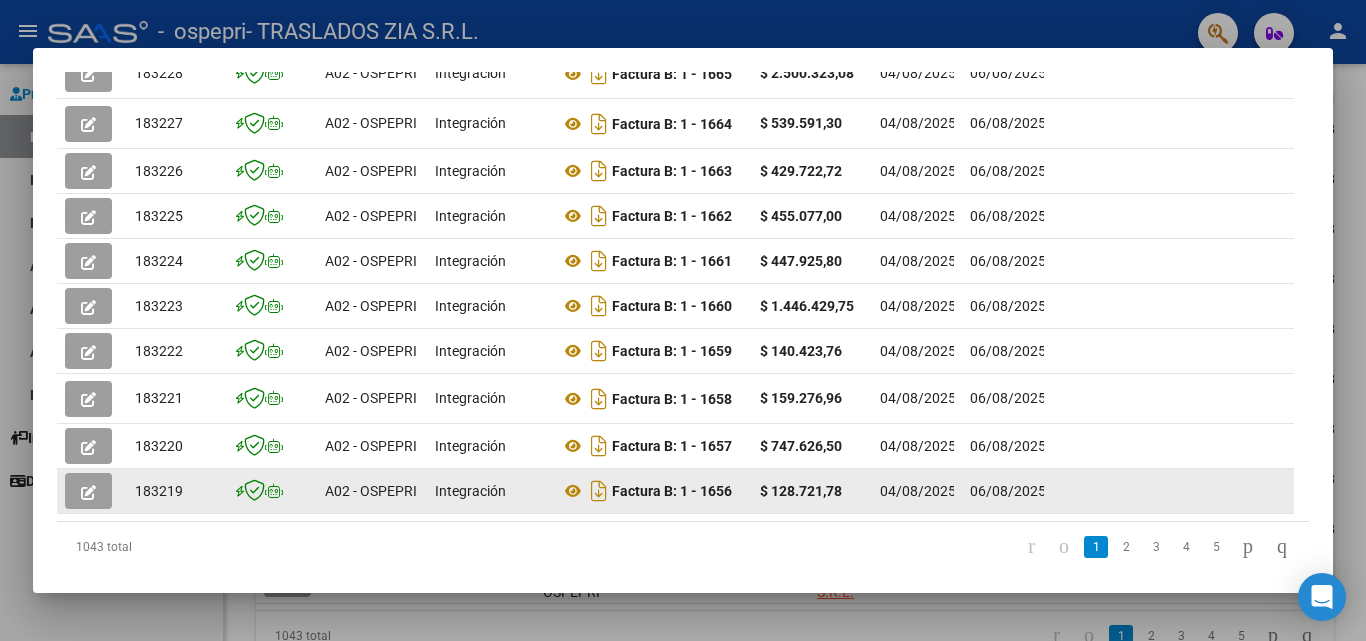 scroll, scrollTop: 672, scrollLeft: 0, axis: vertical 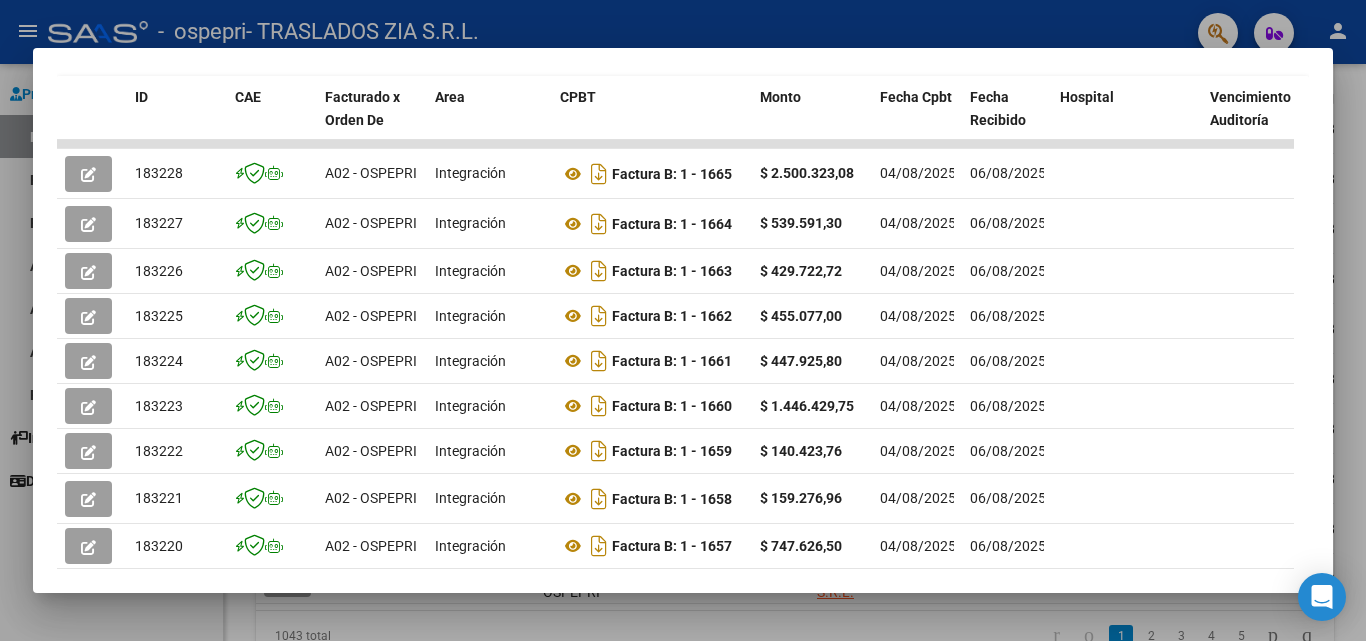 click at bounding box center (683, 320) 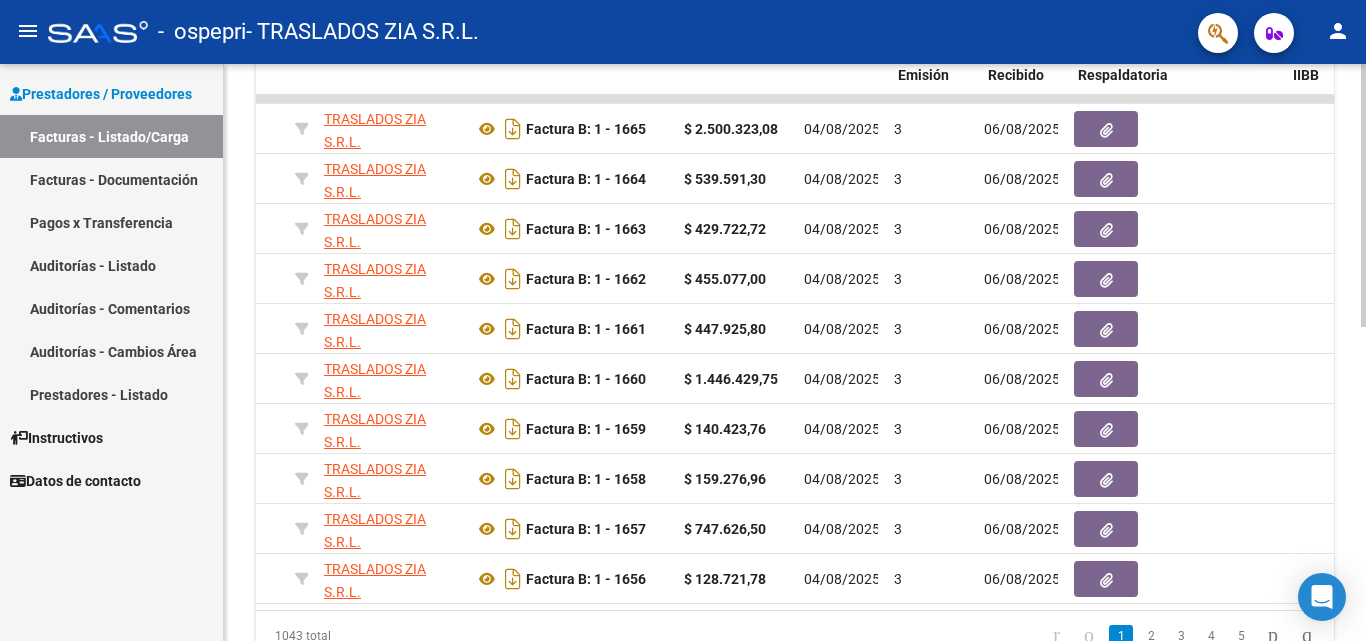 scroll, scrollTop: 0, scrollLeft: 489, axis: horizontal 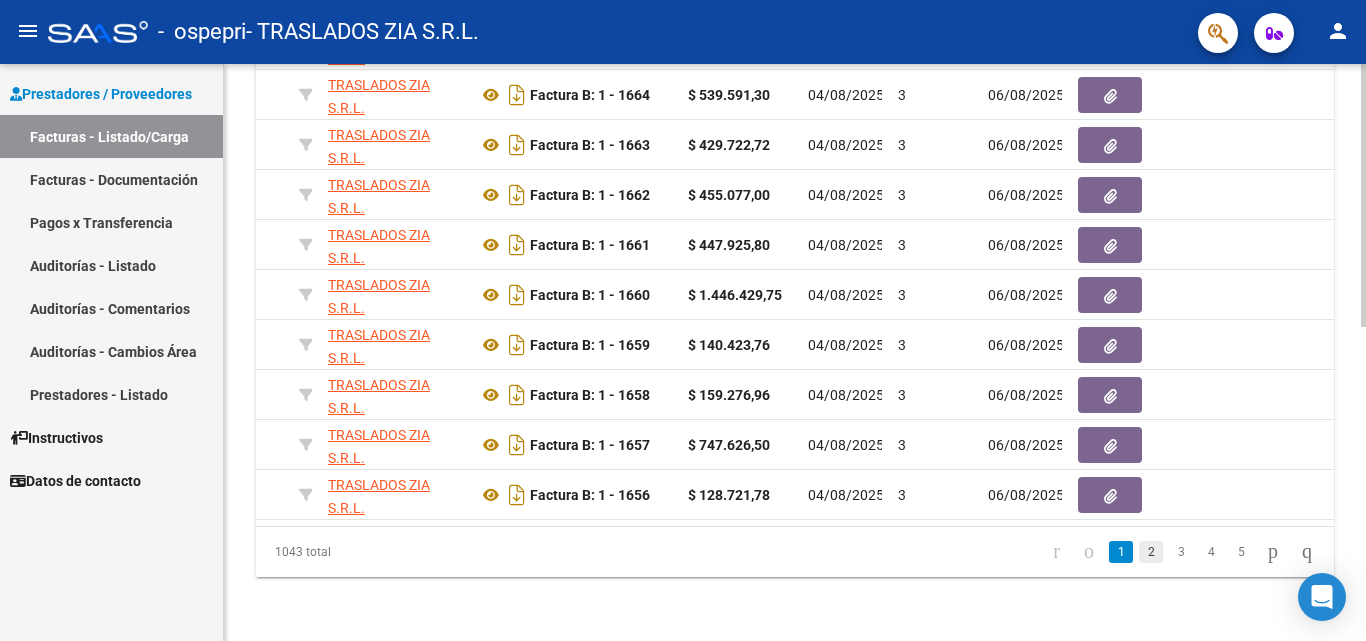 click on "2" 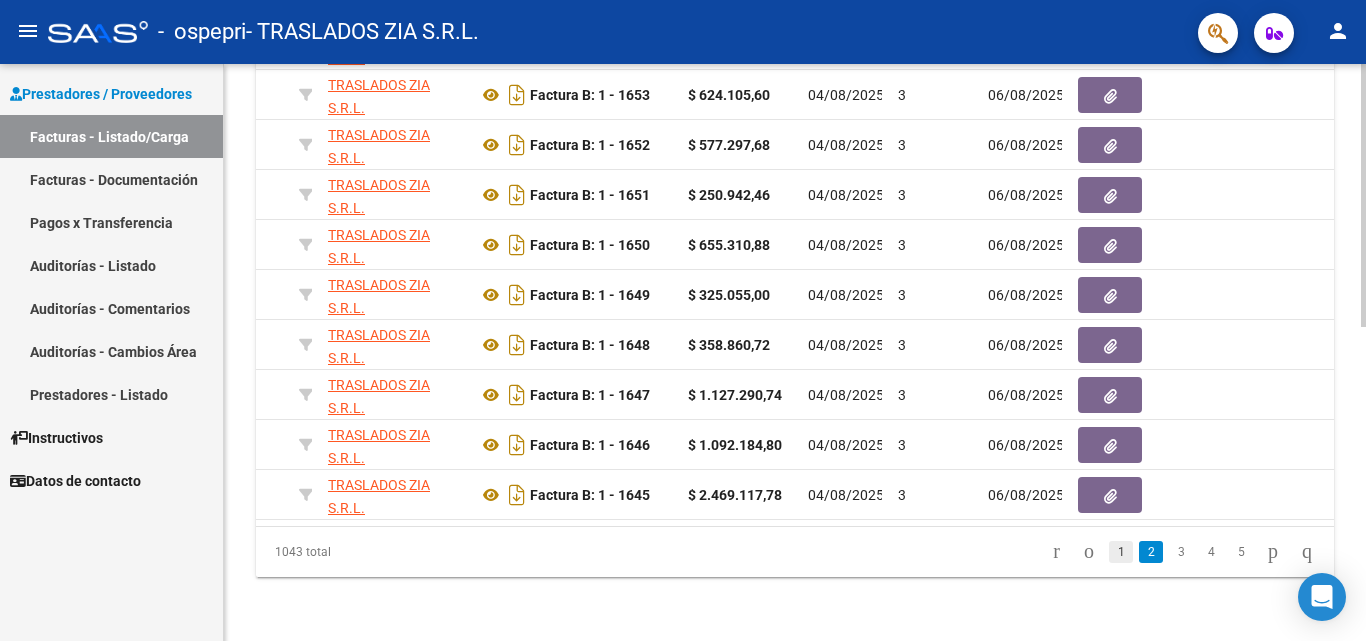 scroll, scrollTop: 691, scrollLeft: 0, axis: vertical 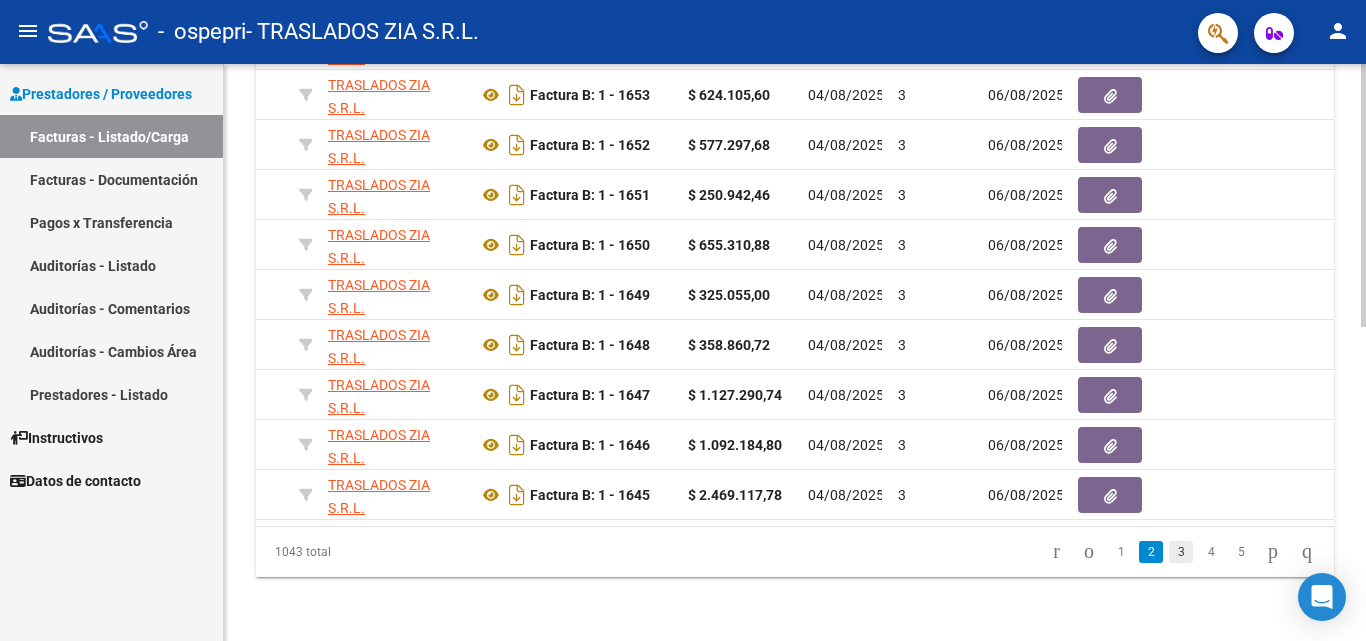 click on "3" 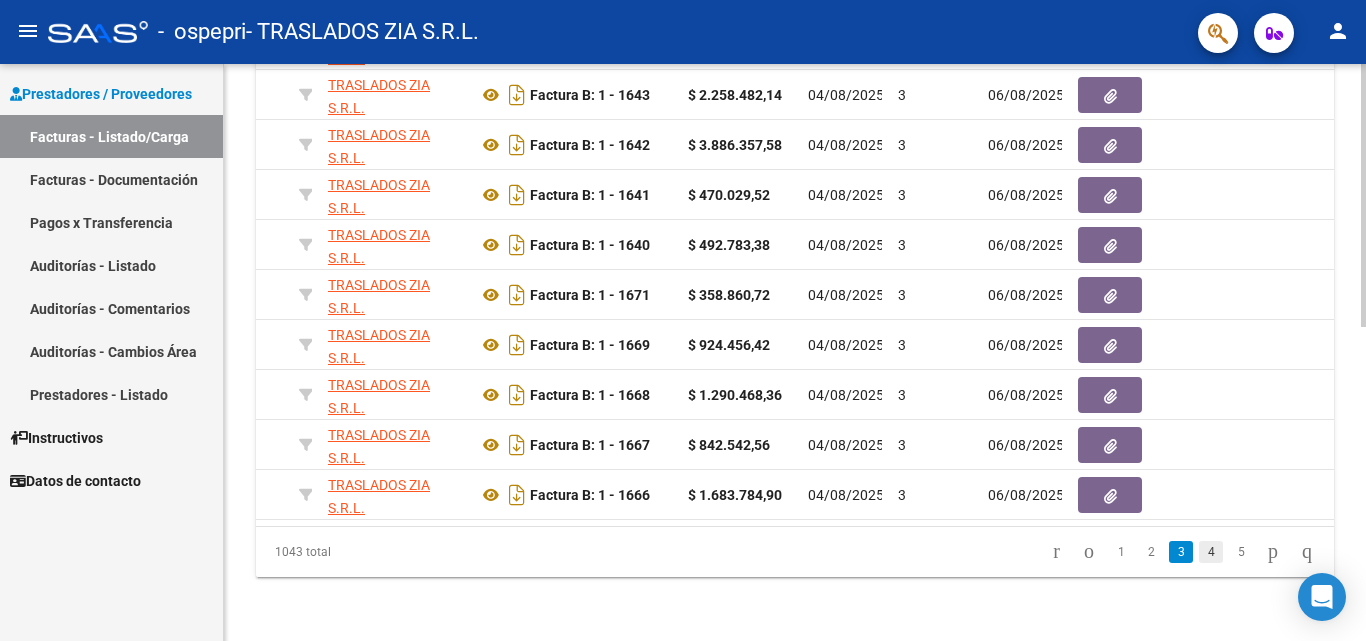 scroll, scrollTop: 691, scrollLeft: 0, axis: vertical 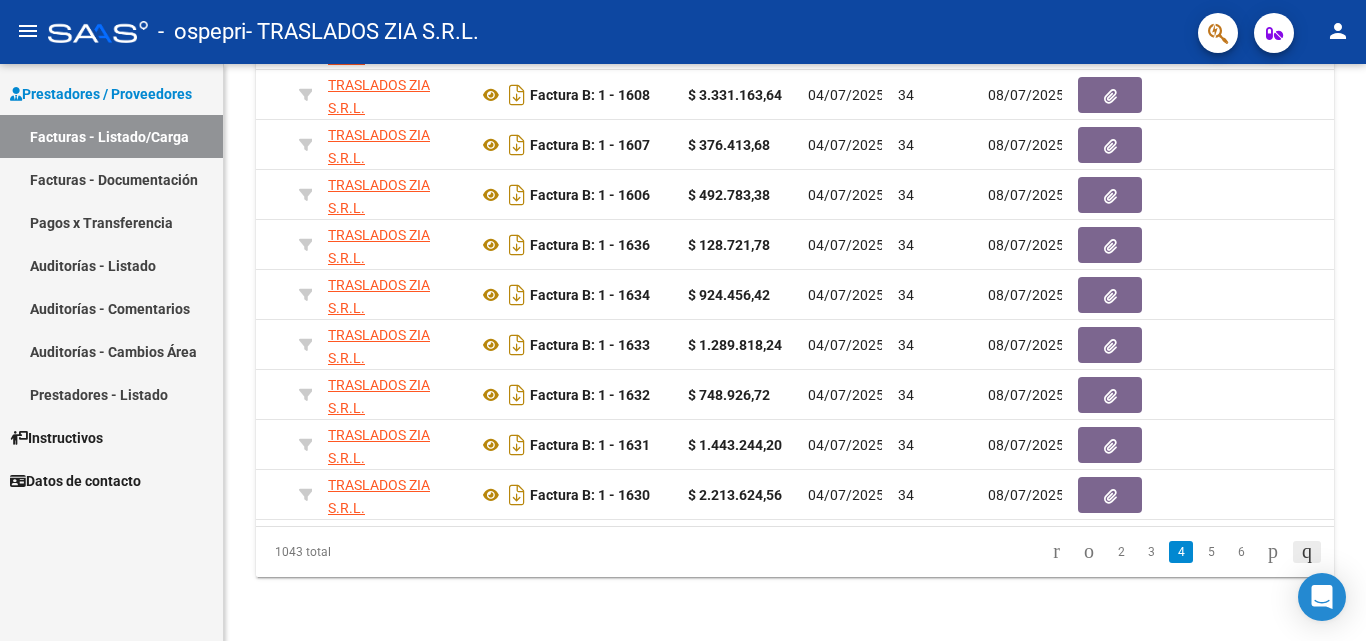 click 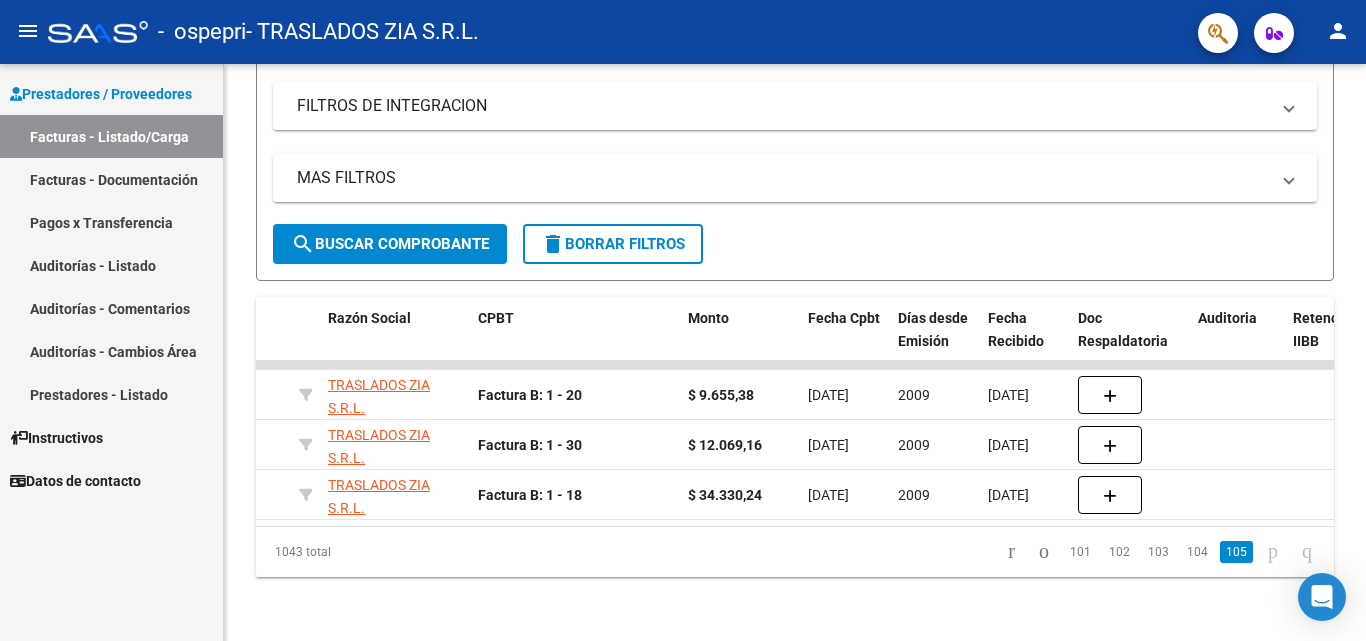 scroll, scrollTop: 341, scrollLeft: 0, axis: vertical 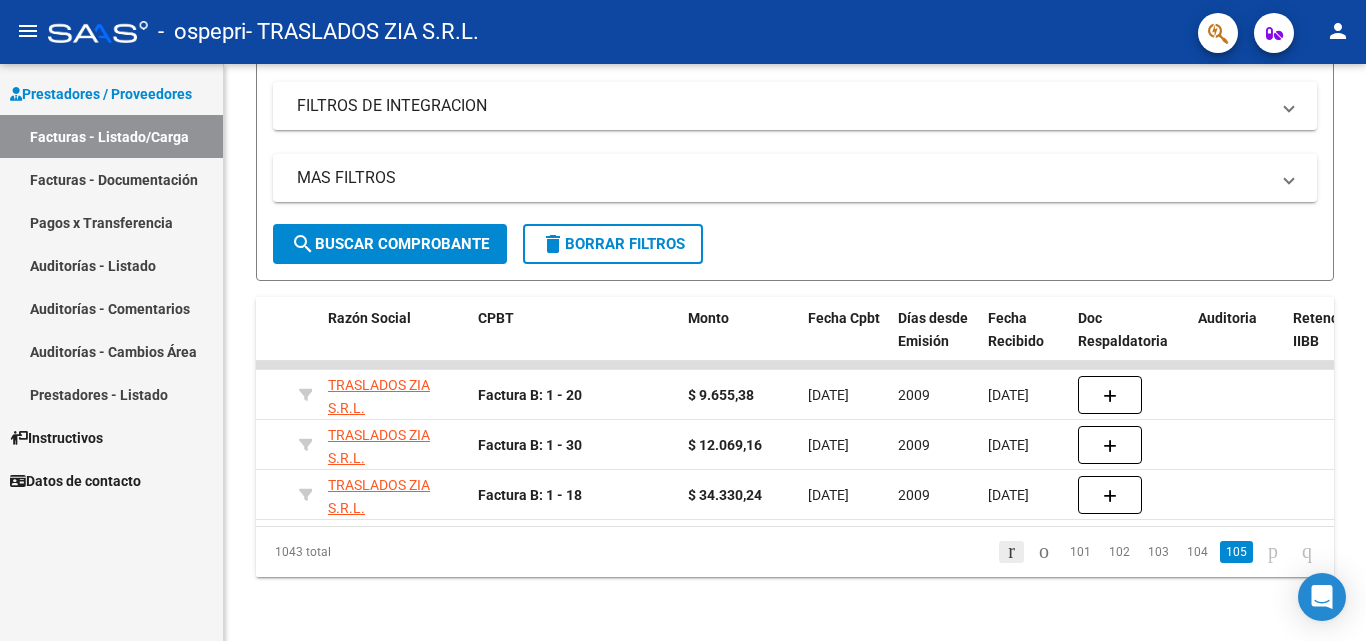 click 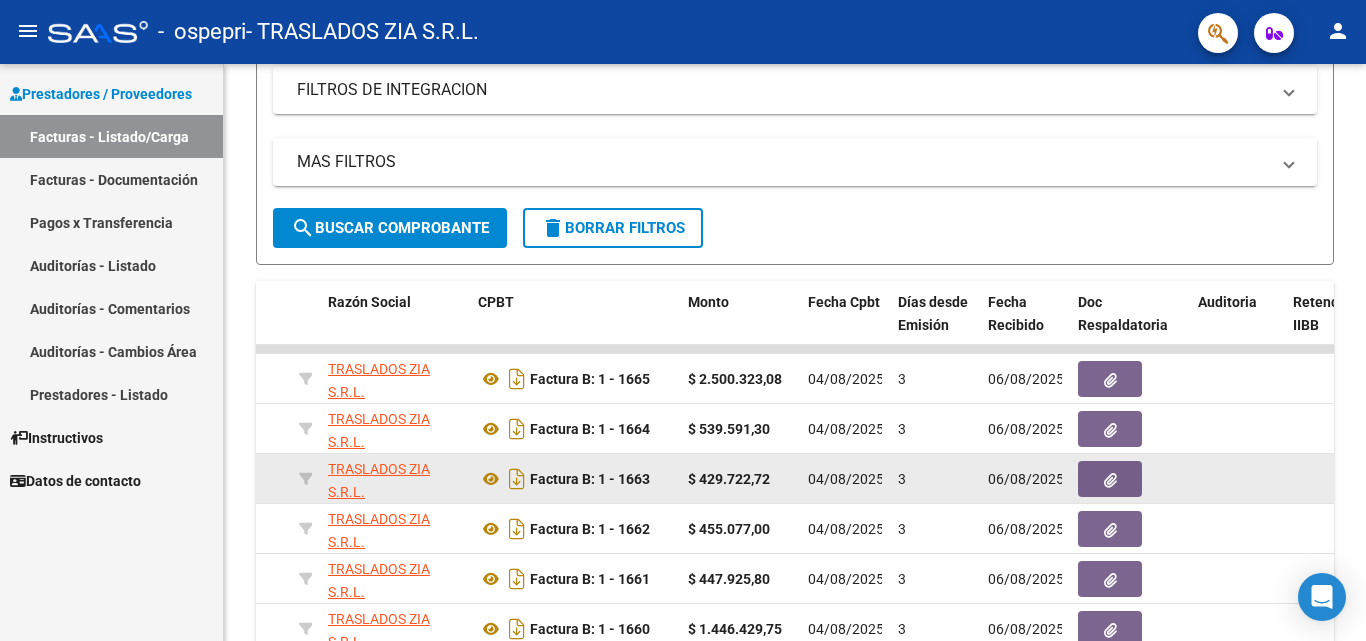 scroll, scrollTop: 691, scrollLeft: 0, axis: vertical 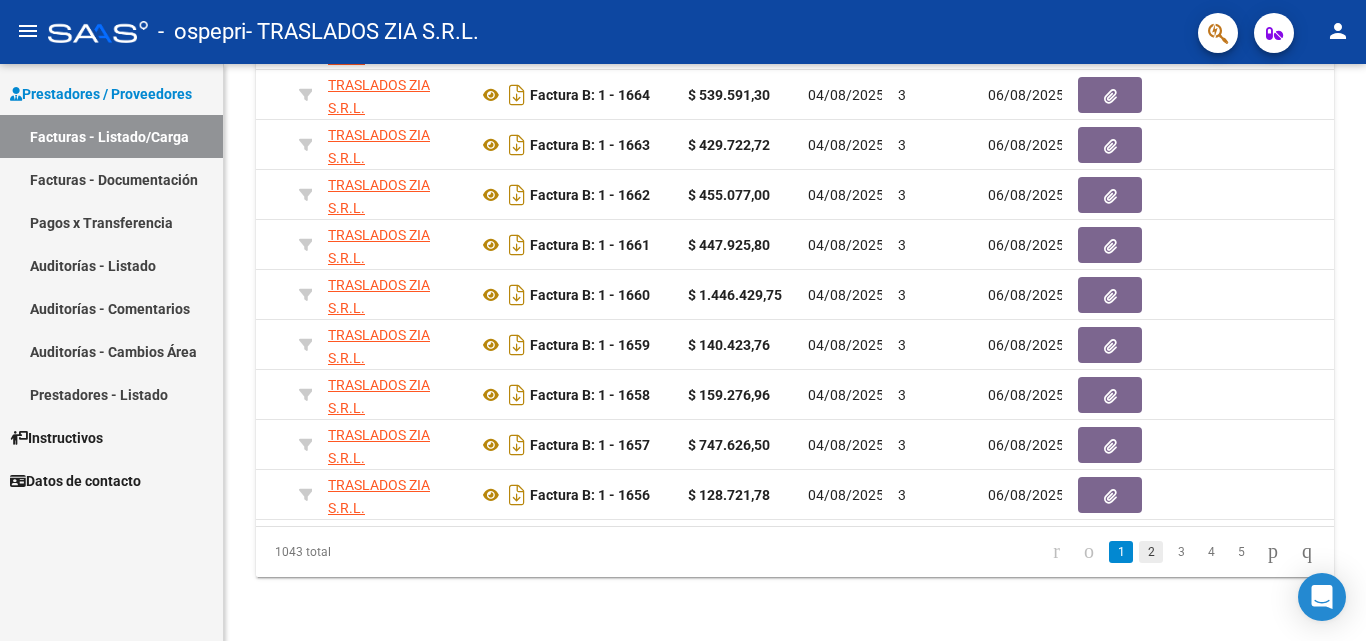 click on "2" 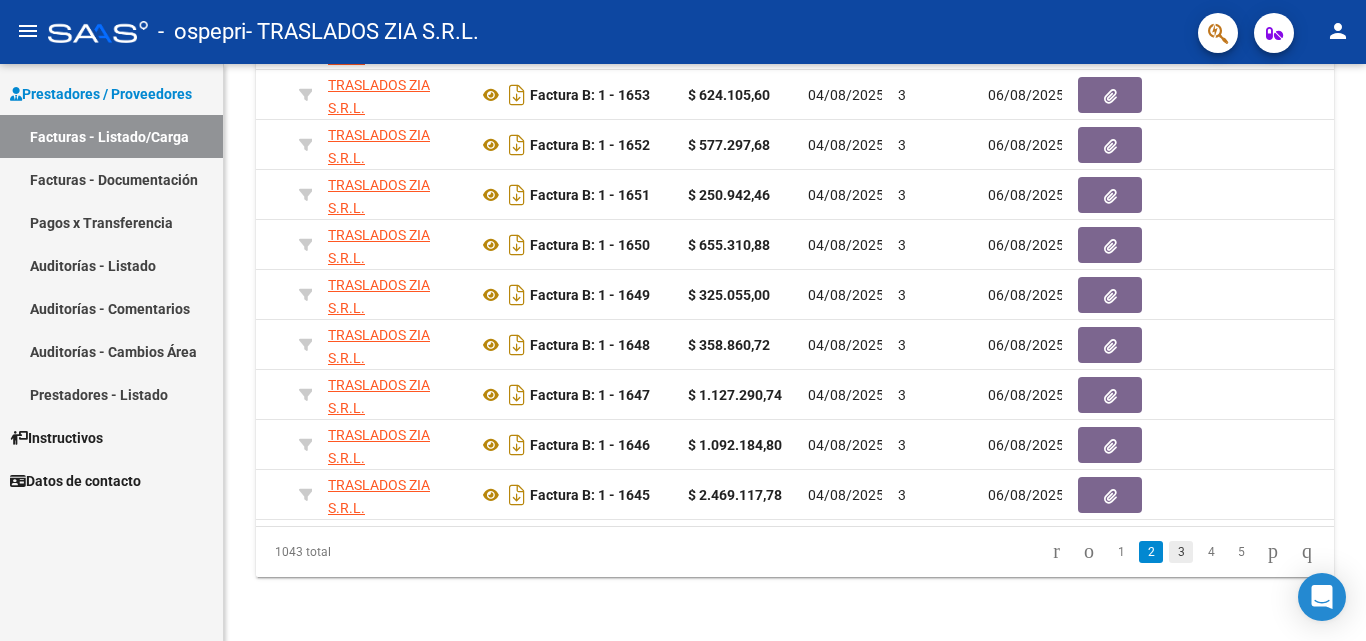 click on "3" 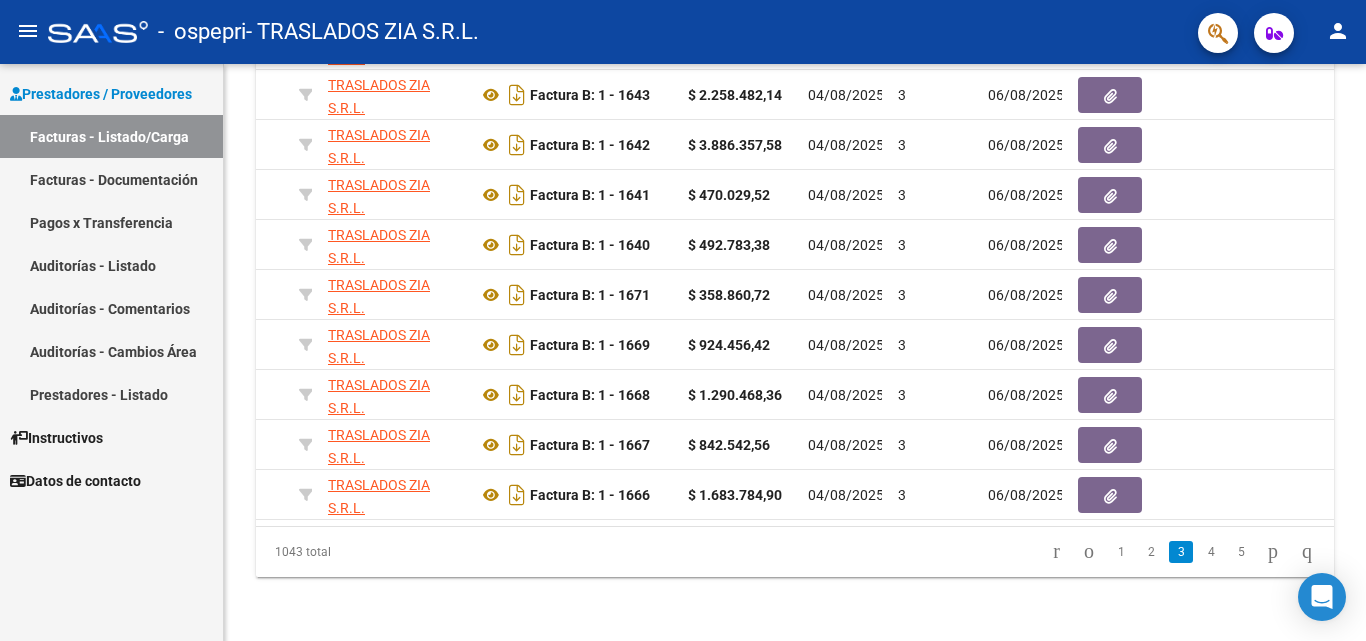 scroll, scrollTop: 691, scrollLeft: 0, axis: vertical 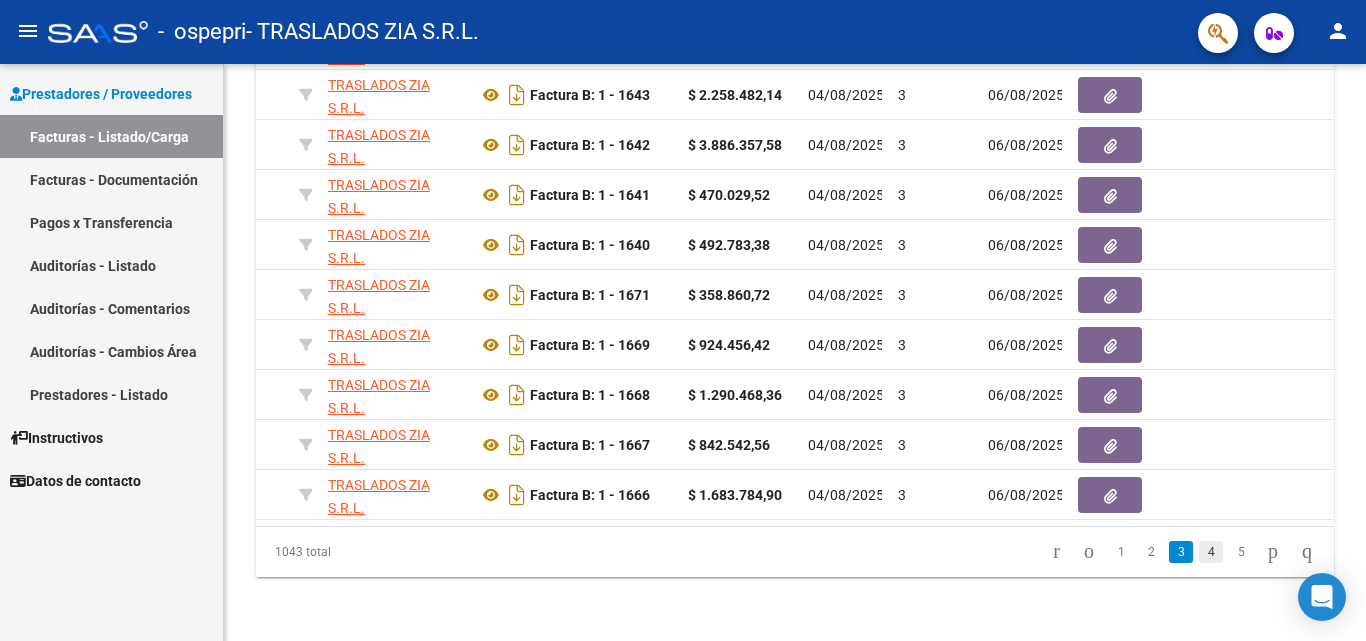 click on "4" 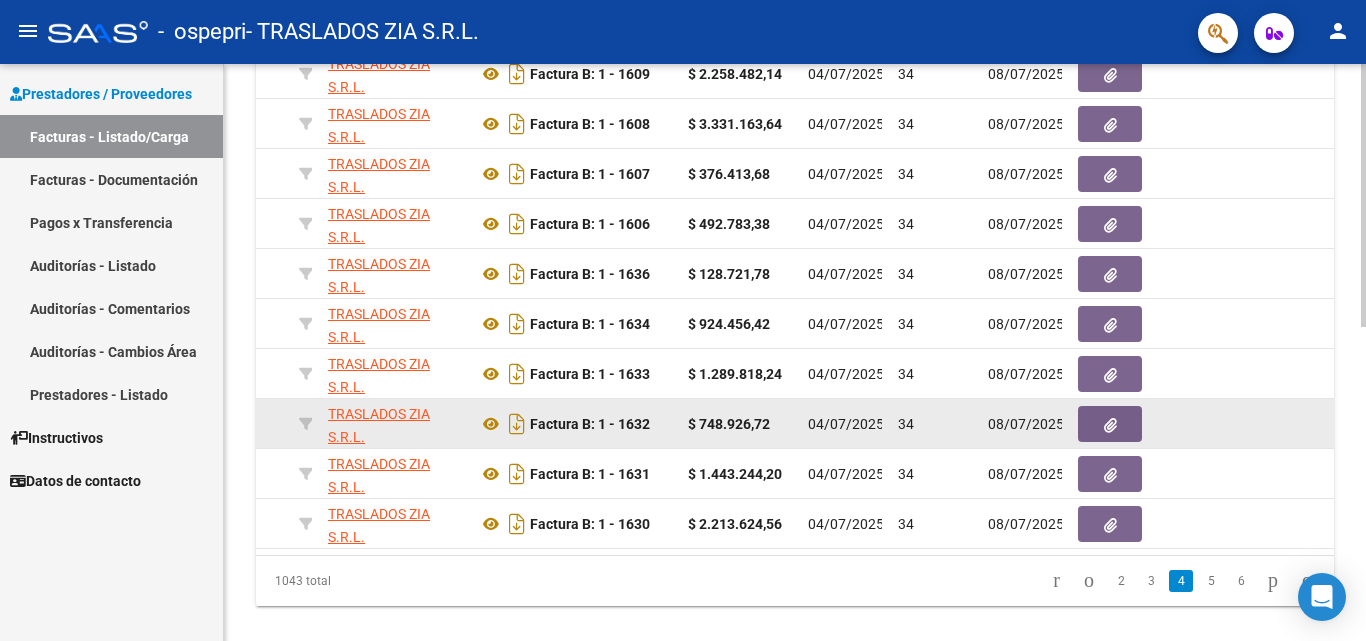 scroll, scrollTop: 691, scrollLeft: 0, axis: vertical 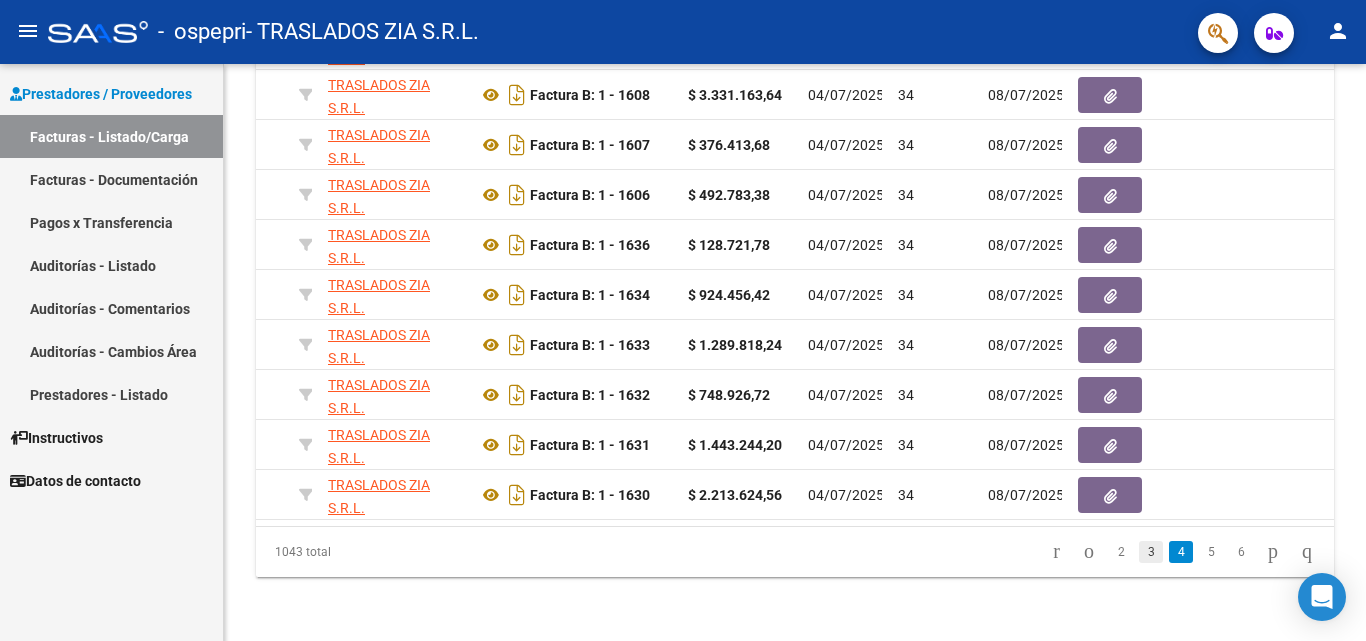 click on "3" 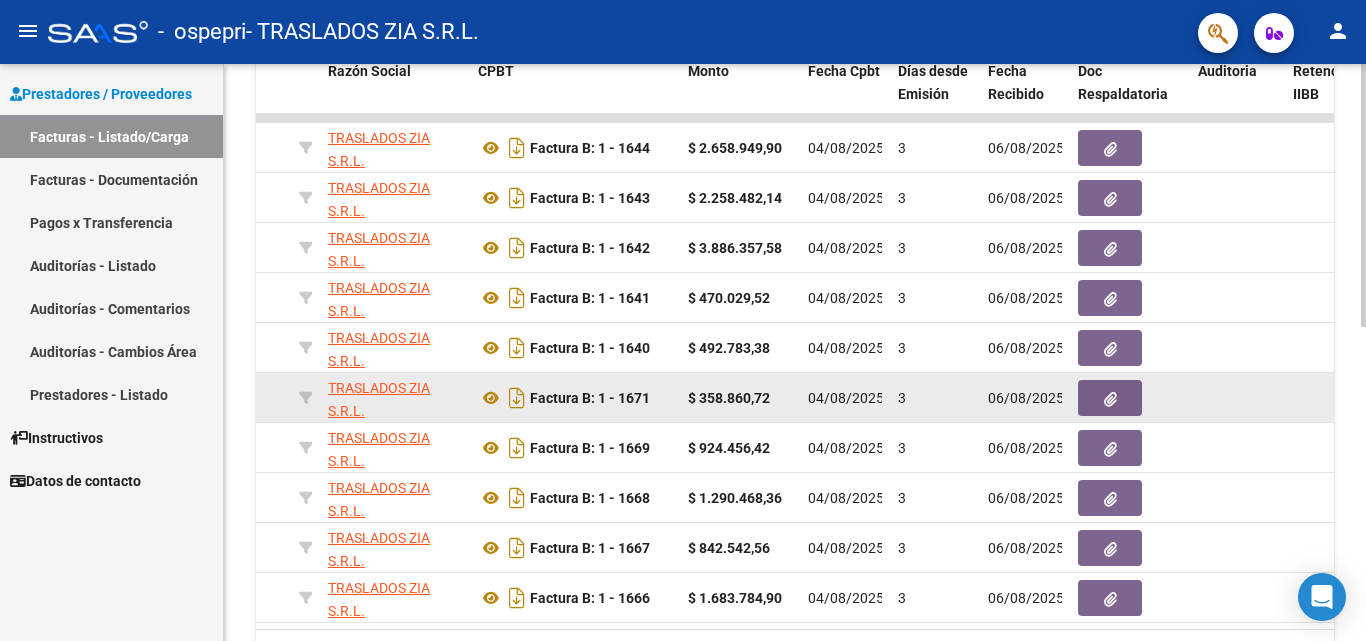 scroll, scrollTop: 691, scrollLeft: 0, axis: vertical 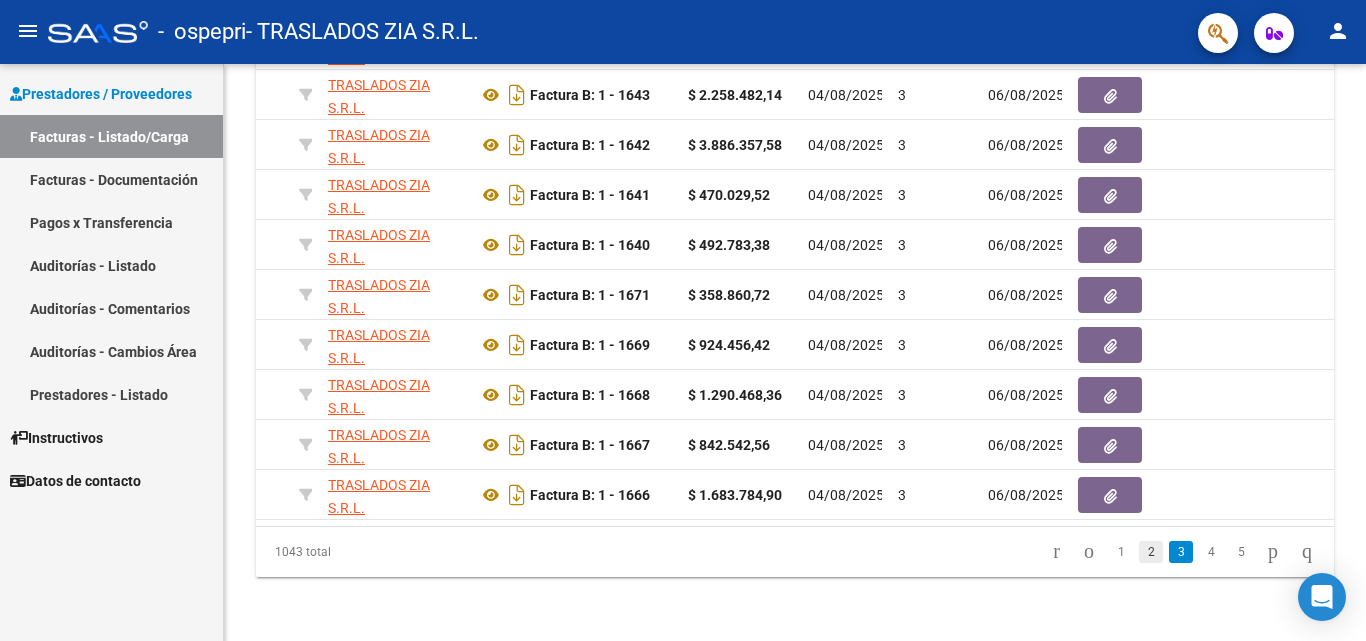 click on "2" 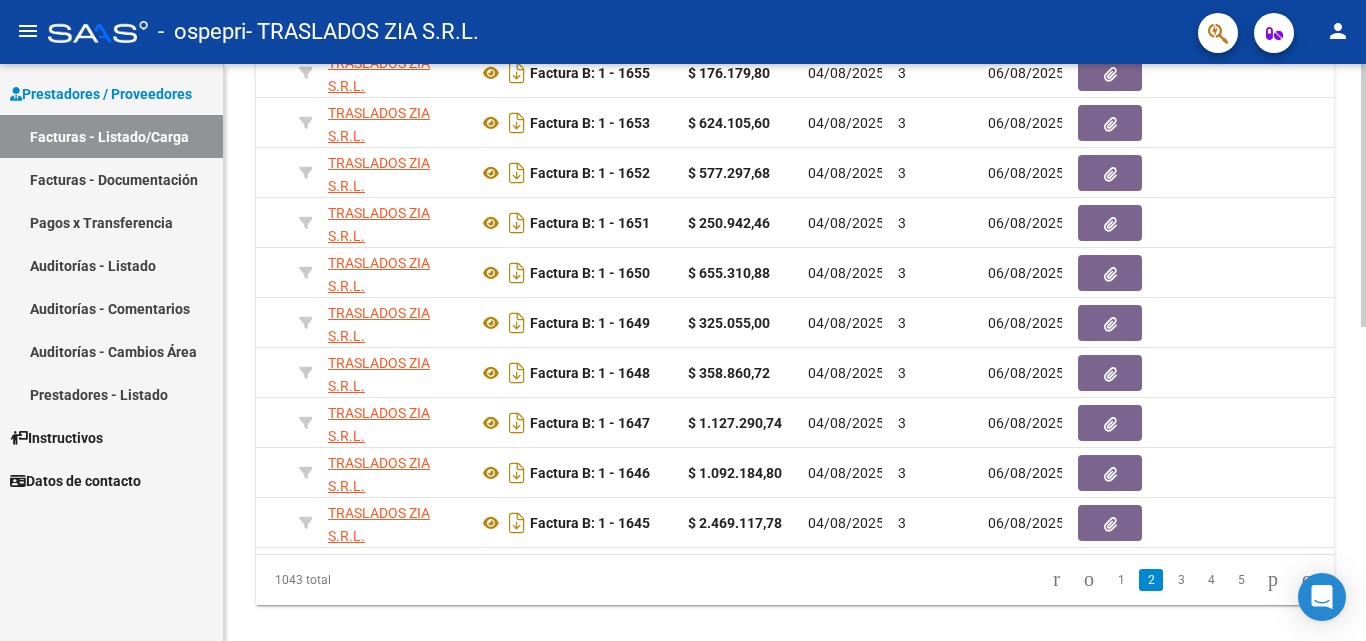 scroll, scrollTop: 691, scrollLeft: 0, axis: vertical 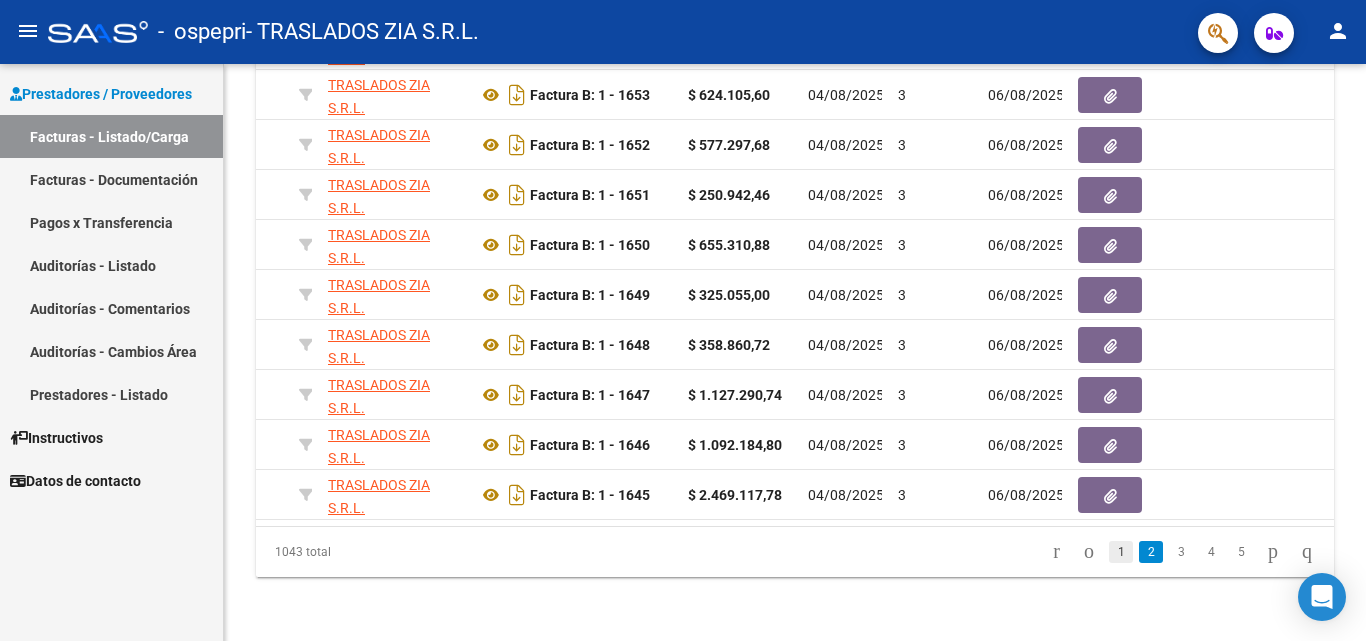click on "1" 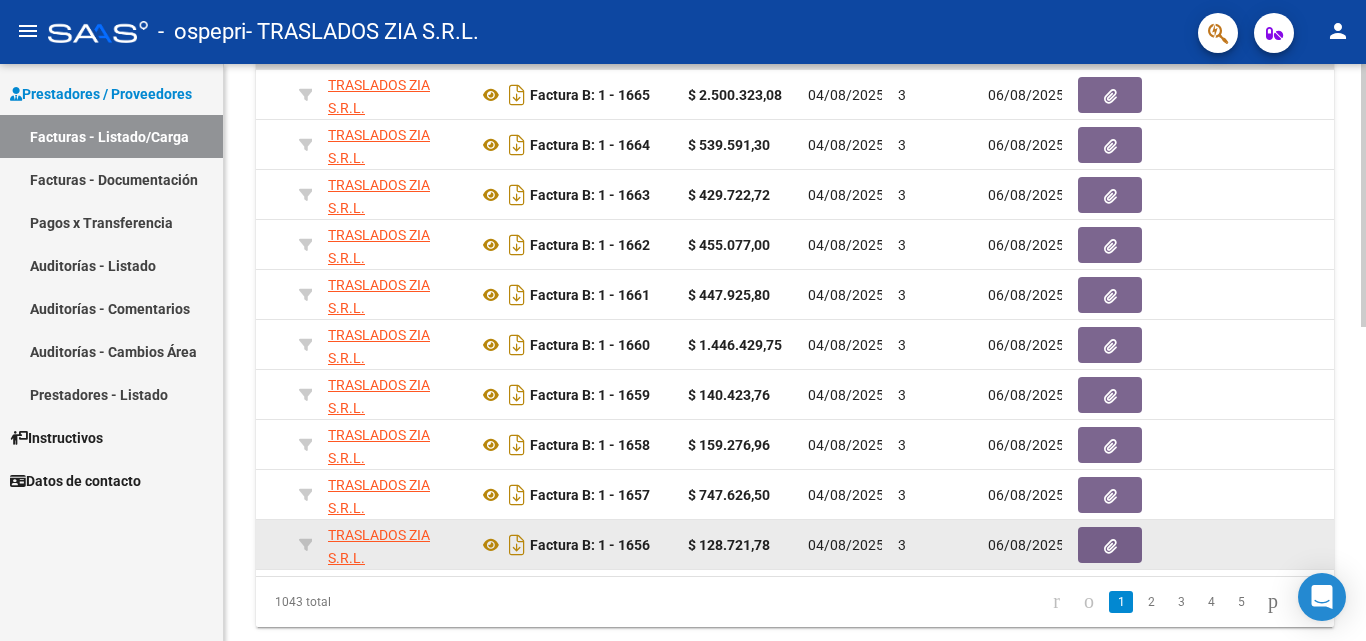 scroll, scrollTop: 591, scrollLeft: 0, axis: vertical 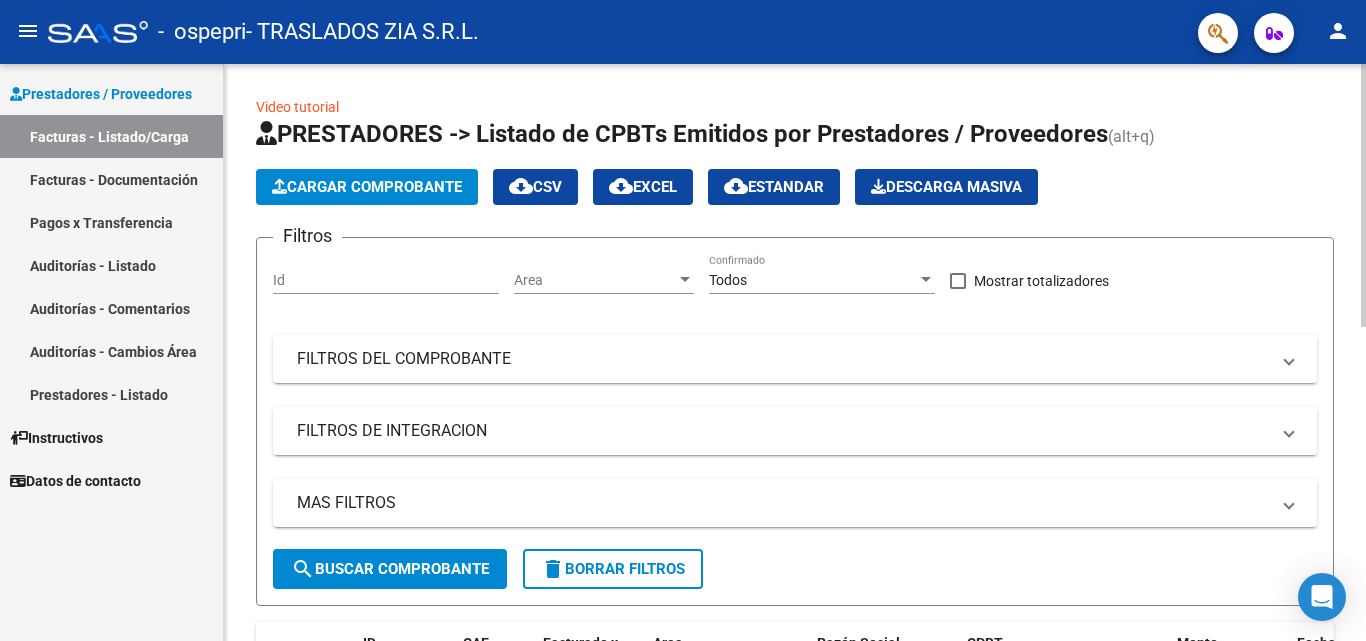 click at bounding box center (1289, 431) 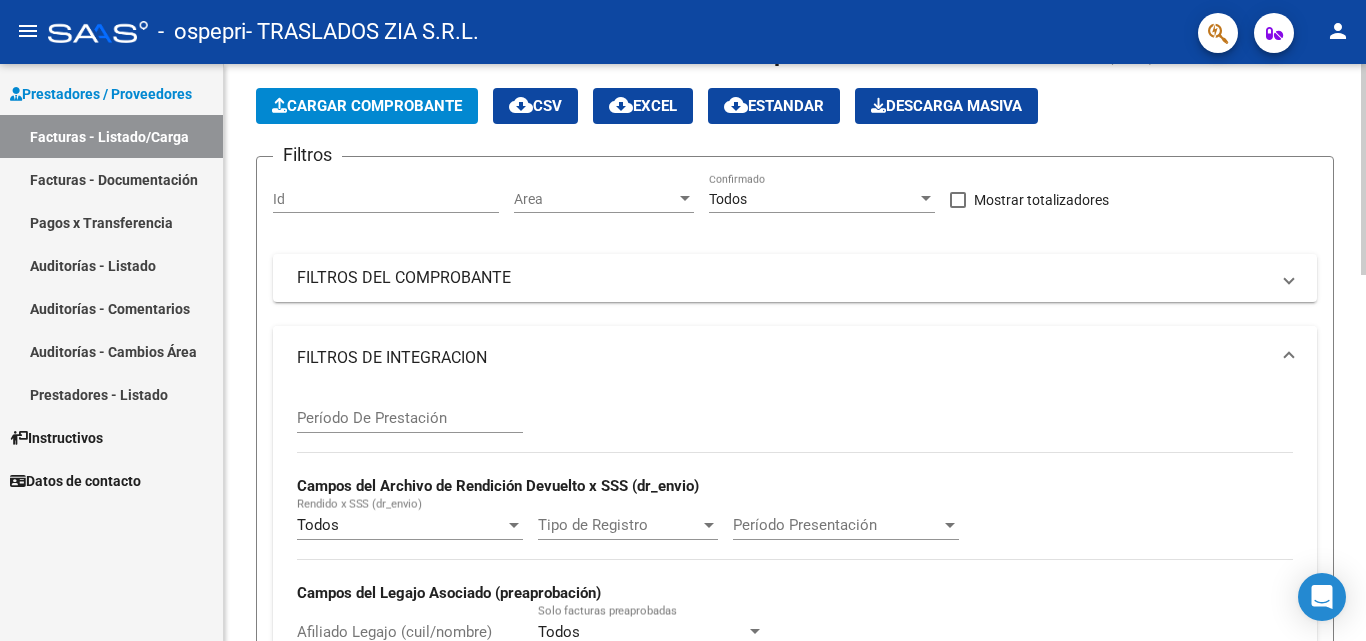 scroll, scrollTop: 200, scrollLeft: 0, axis: vertical 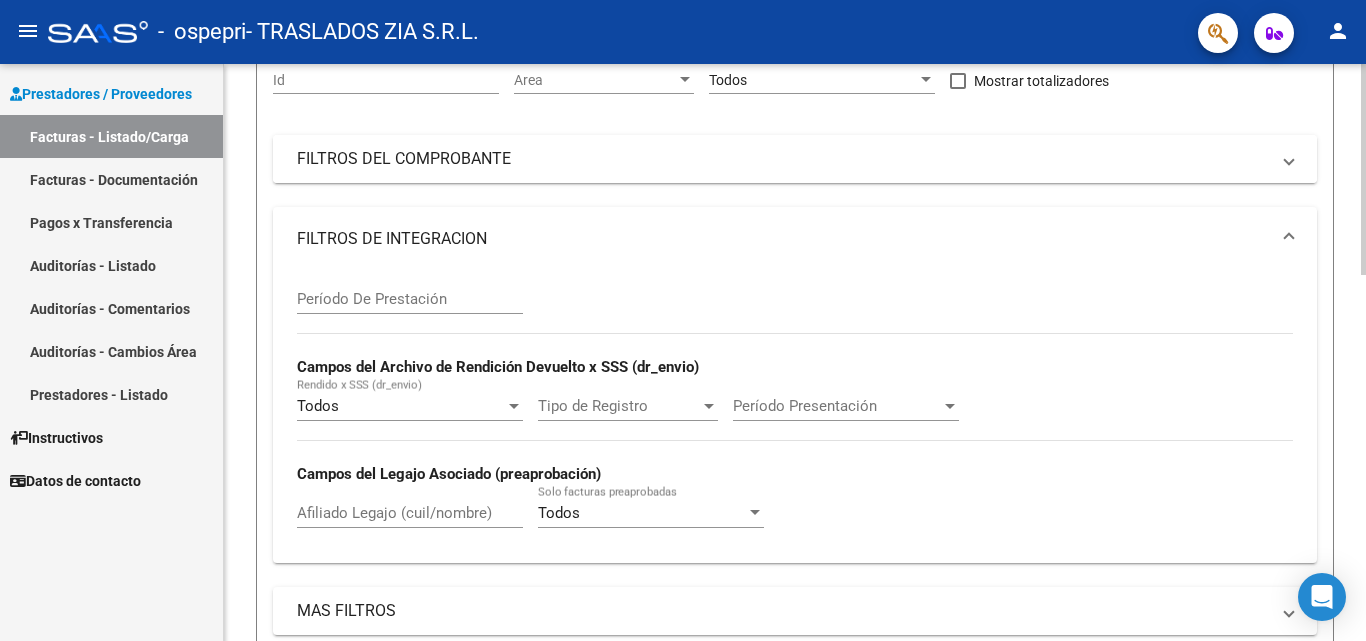 click on "FILTROS DEL COMPROBANTE" at bounding box center (795, 159) 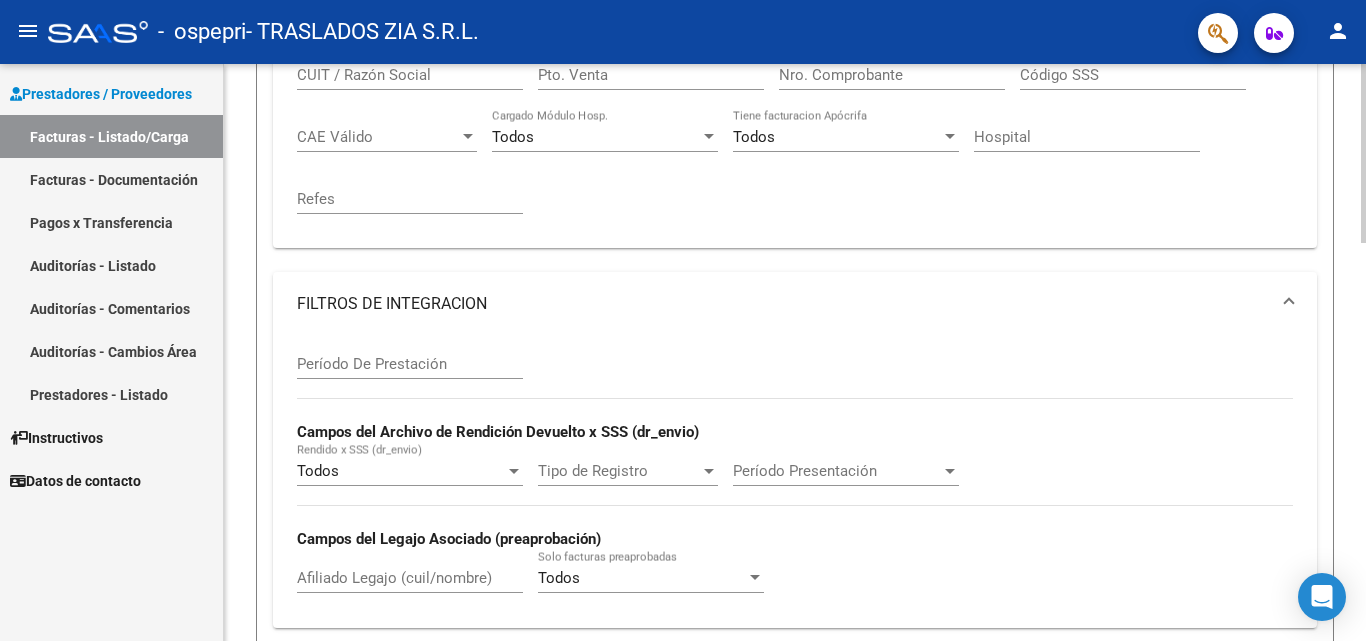 scroll, scrollTop: 600, scrollLeft: 0, axis: vertical 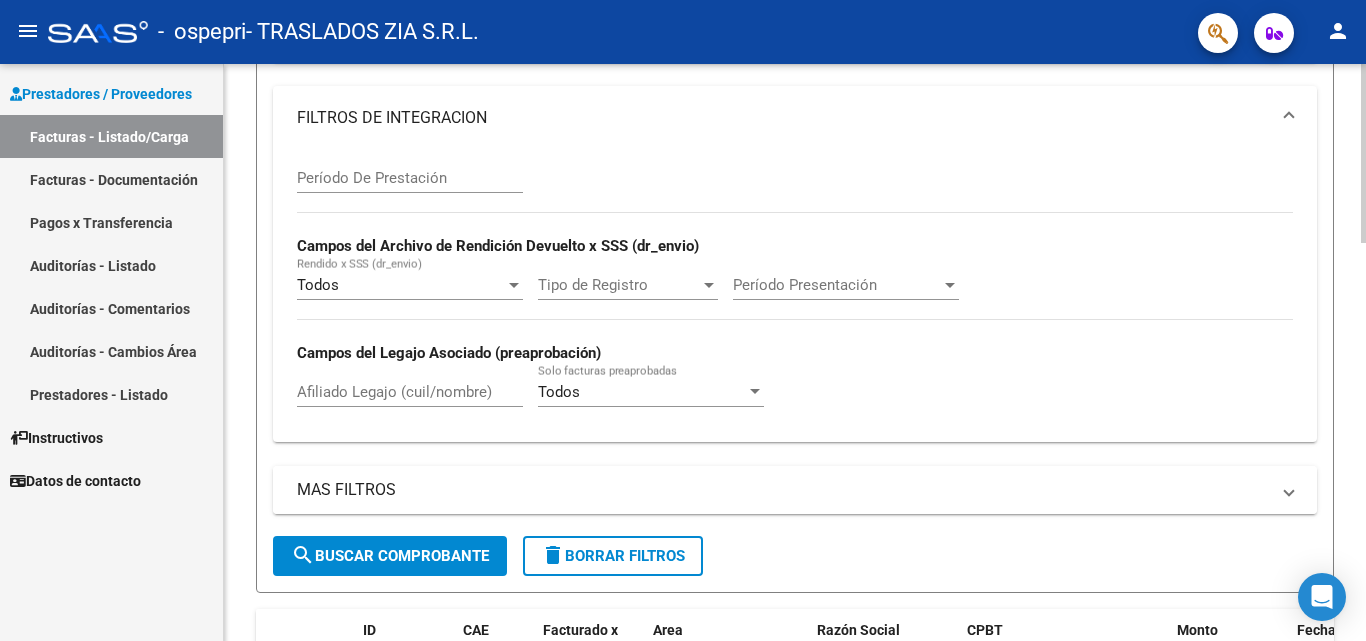 click at bounding box center [1289, 490] 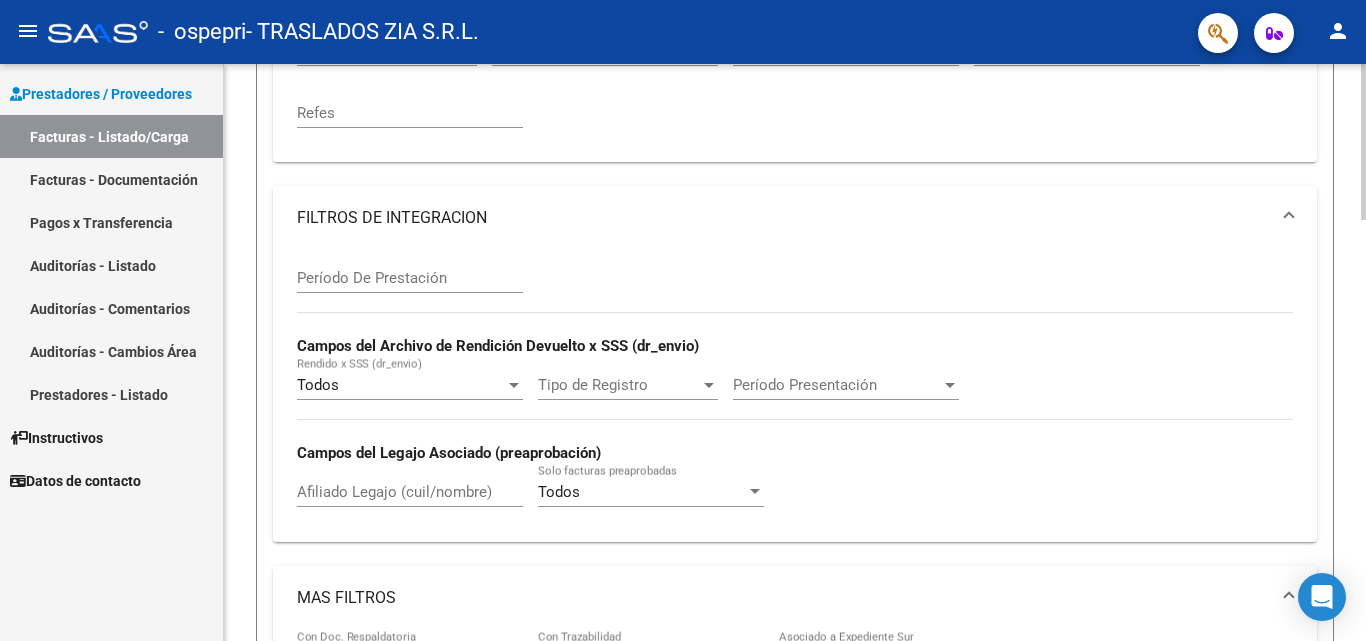 scroll, scrollTop: 1100, scrollLeft: 0, axis: vertical 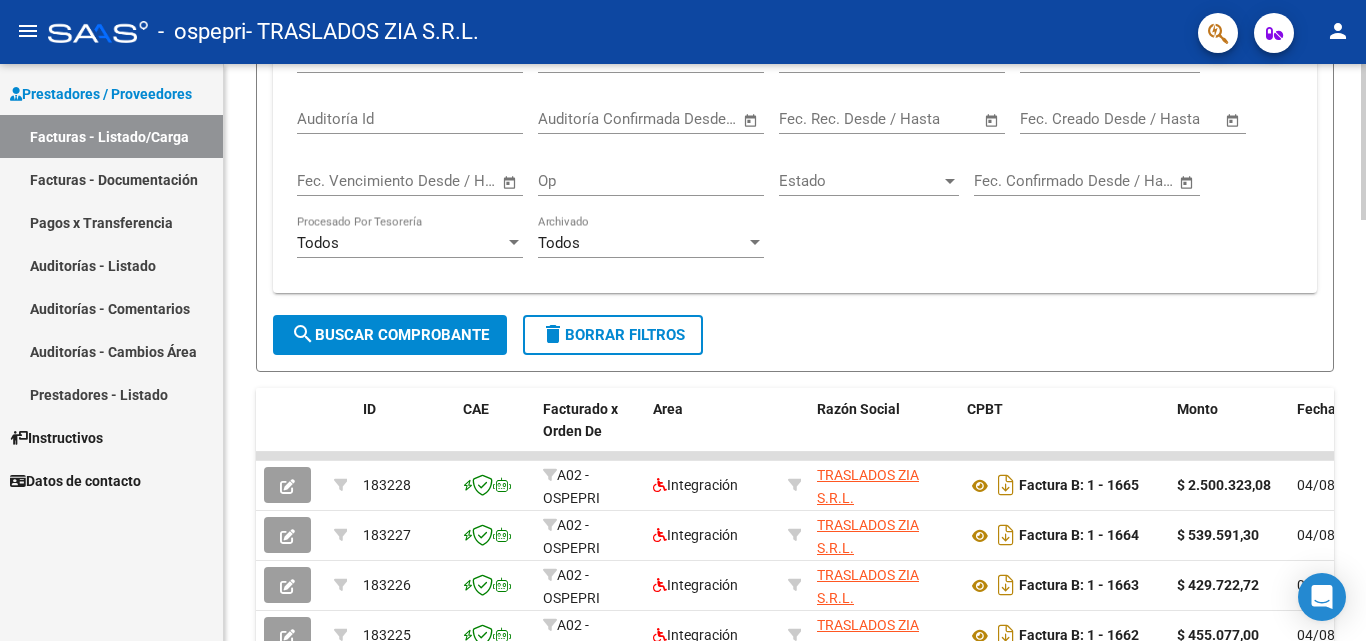 click on "delete  Borrar Filtros" 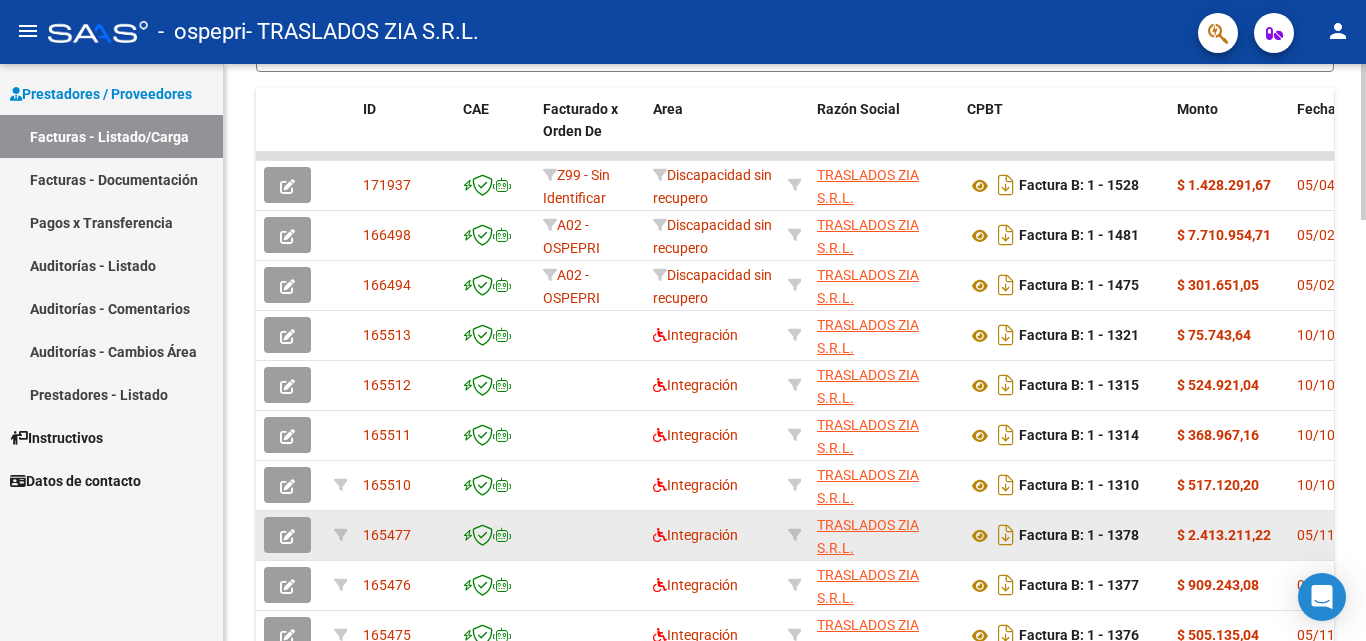 scroll, scrollTop: 1557, scrollLeft: 0, axis: vertical 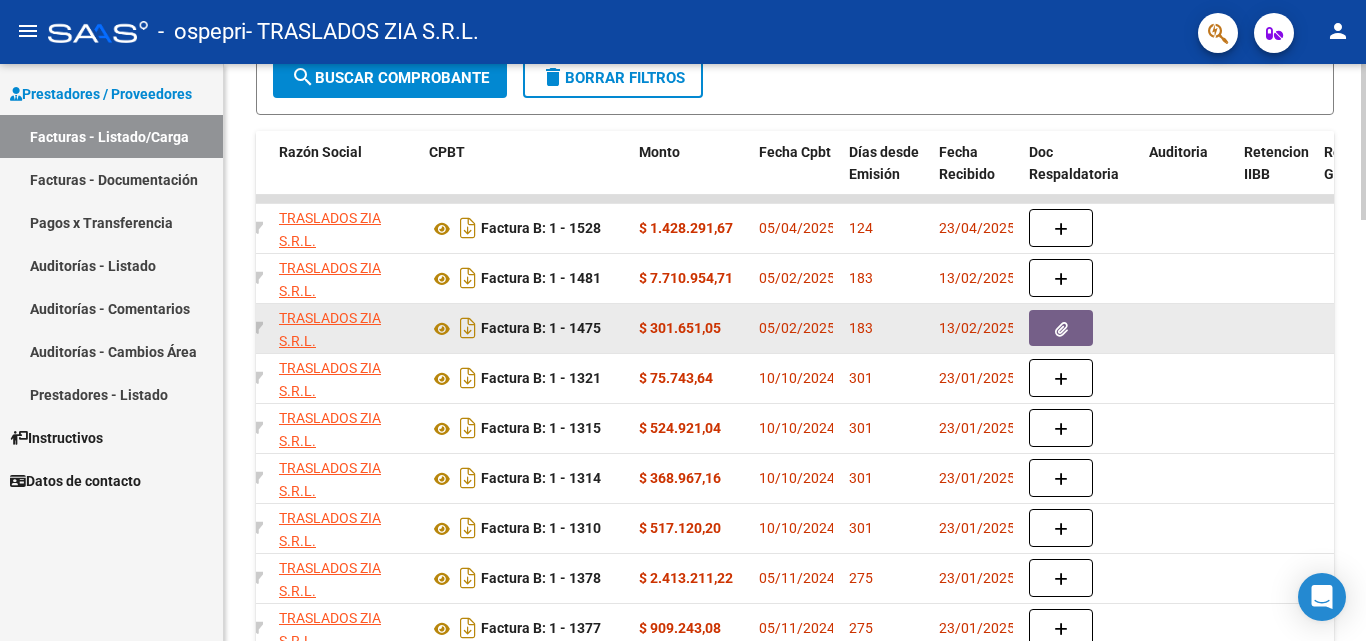click 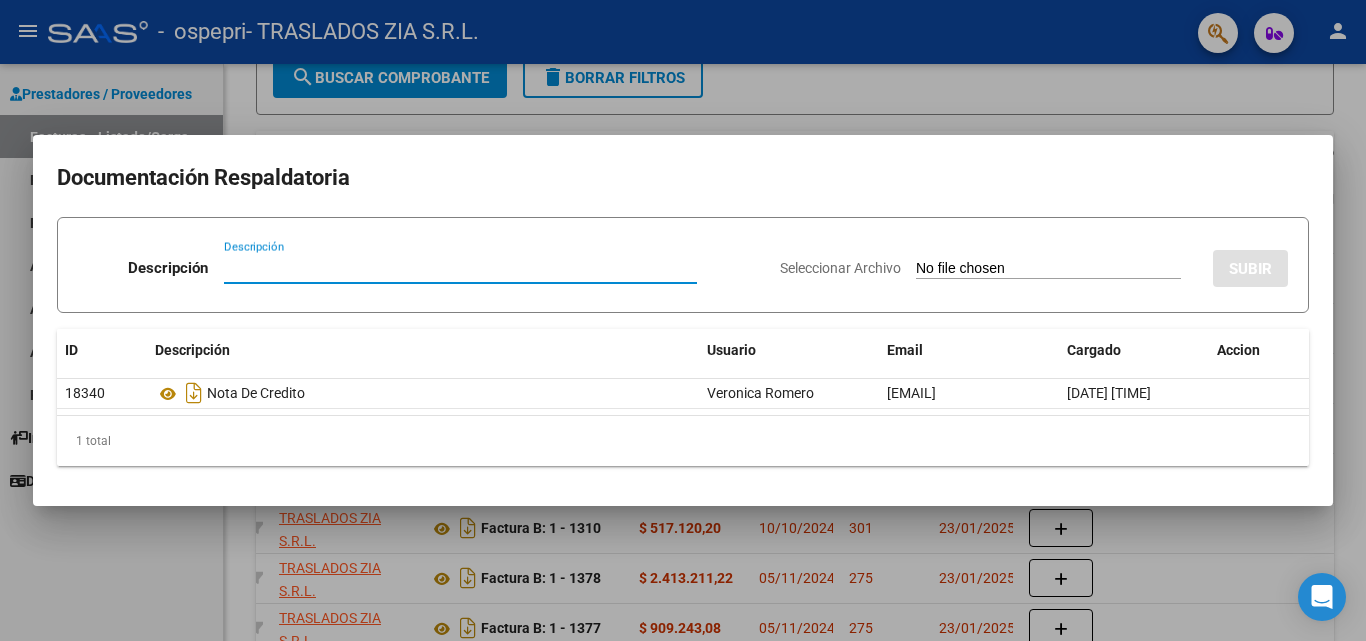 click at bounding box center [683, 320] 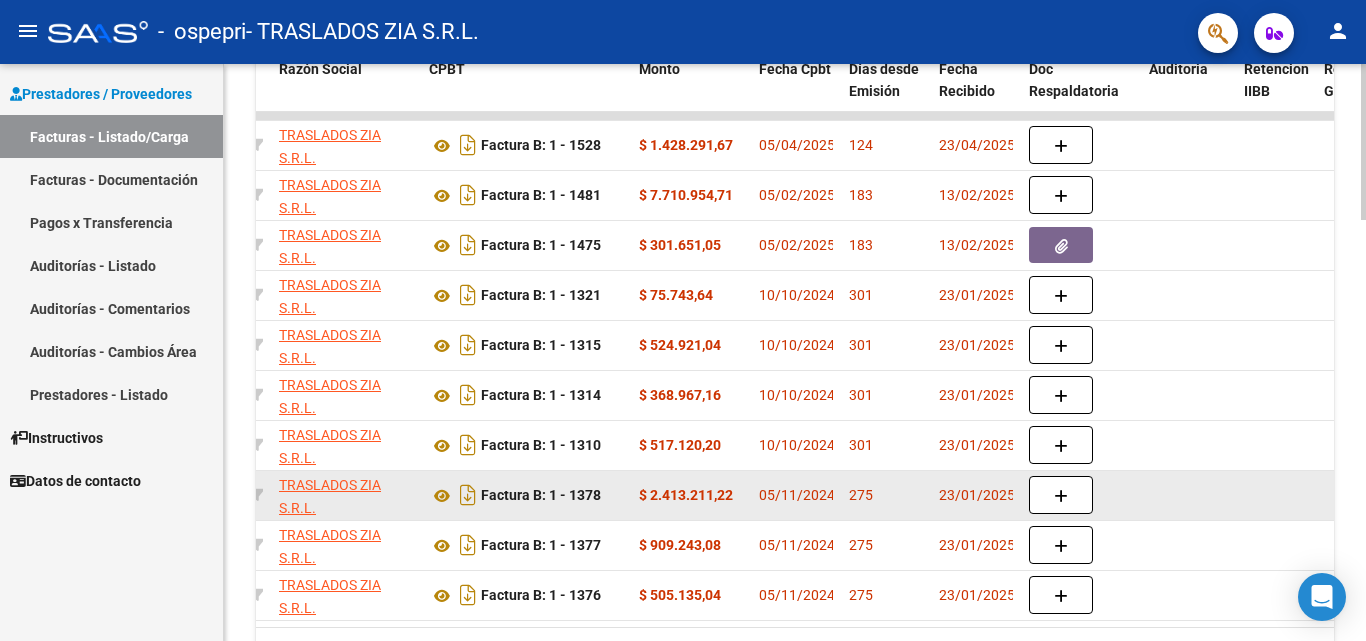 scroll, scrollTop: 1557, scrollLeft: 0, axis: vertical 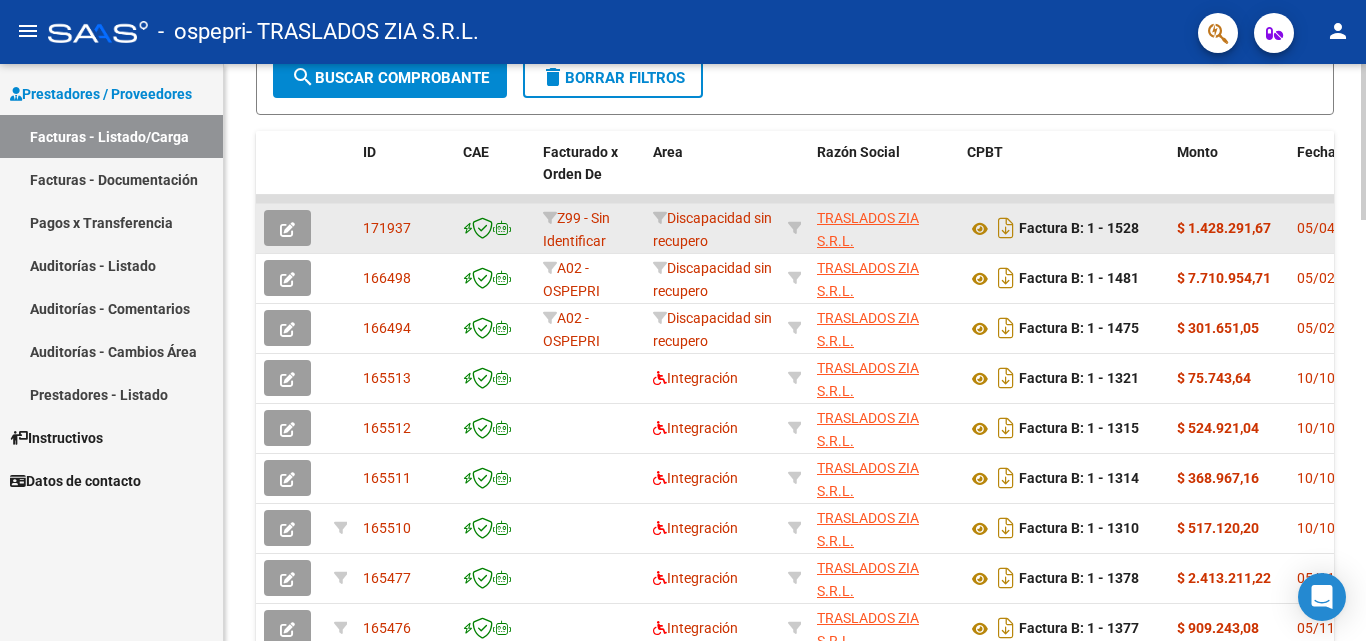 click 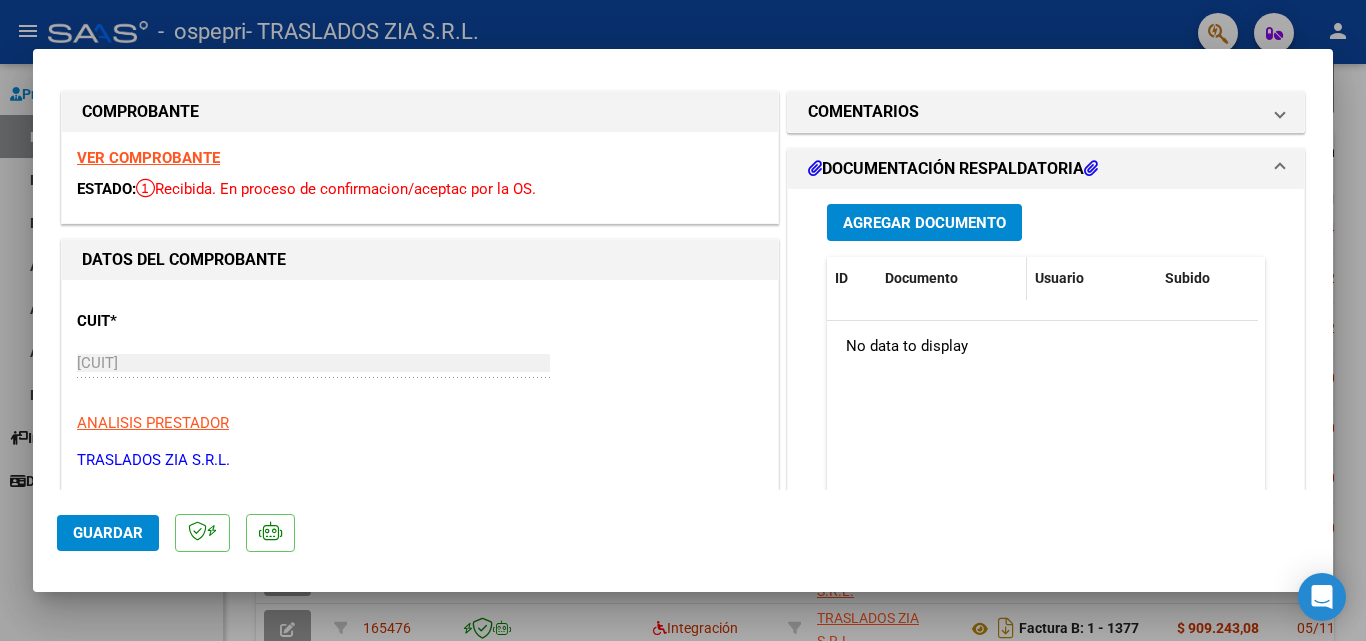scroll, scrollTop: 0, scrollLeft: 0, axis: both 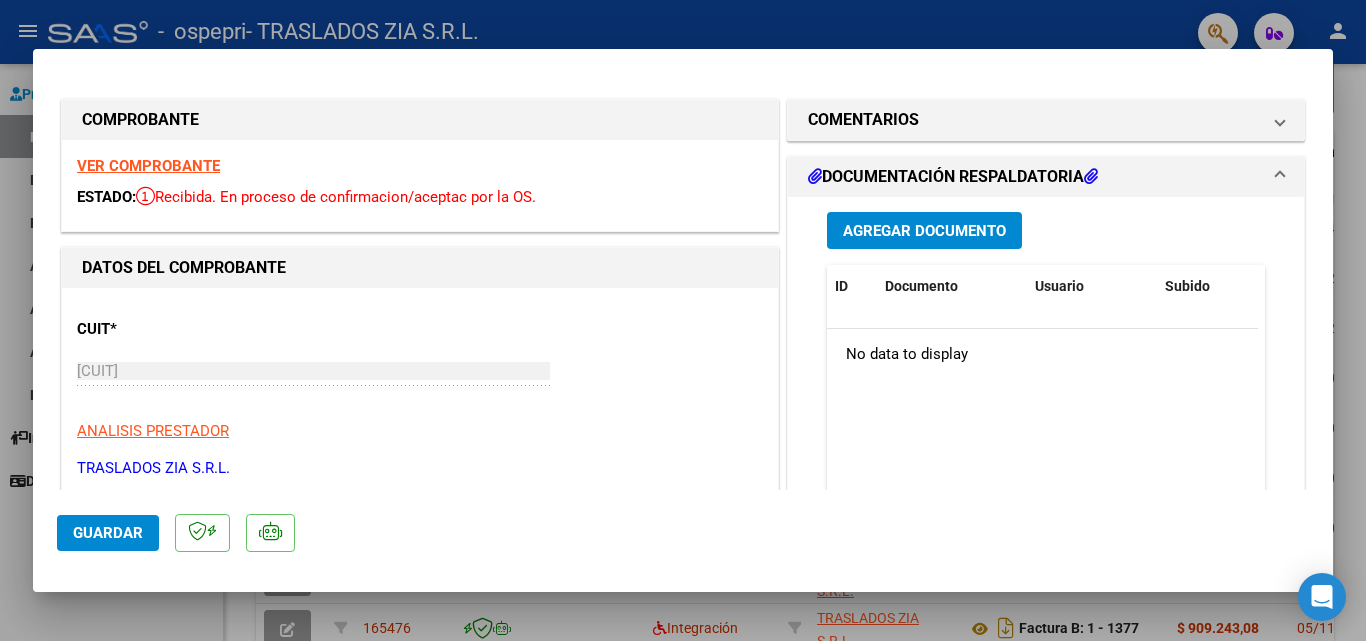 click at bounding box center [683, 320] 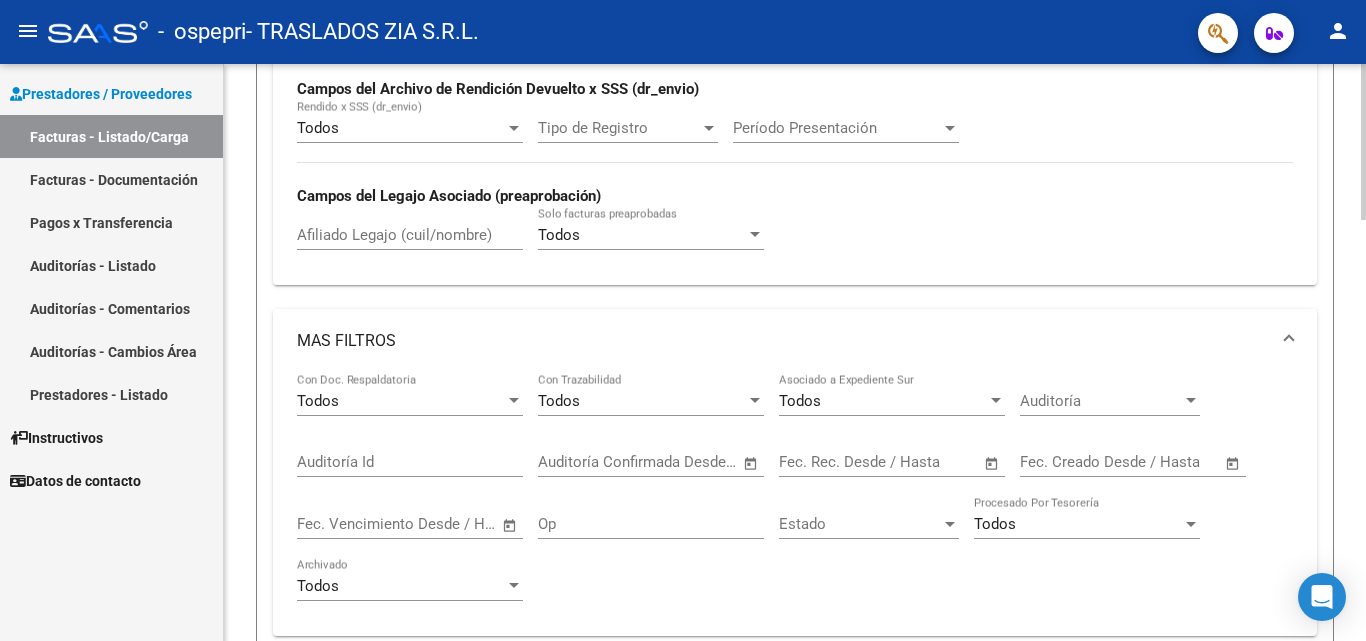 scroll, scrollTop: 557, scrollLeft: 0, axis: vertical 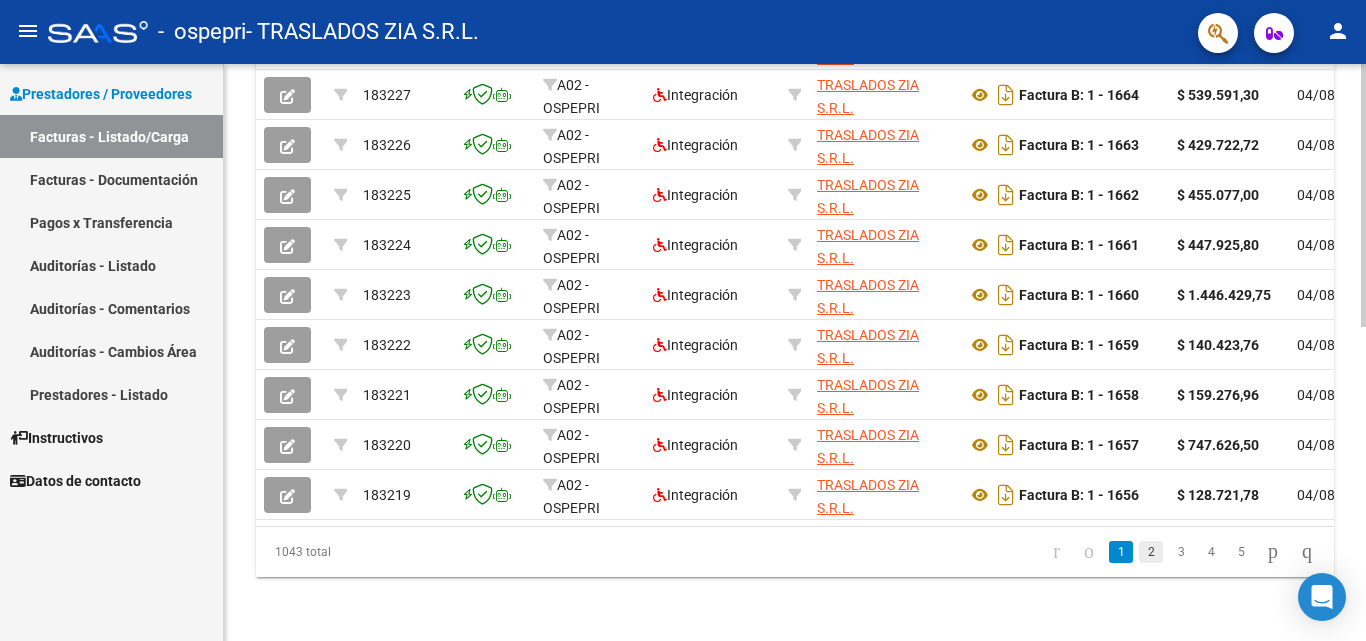 click on "2" 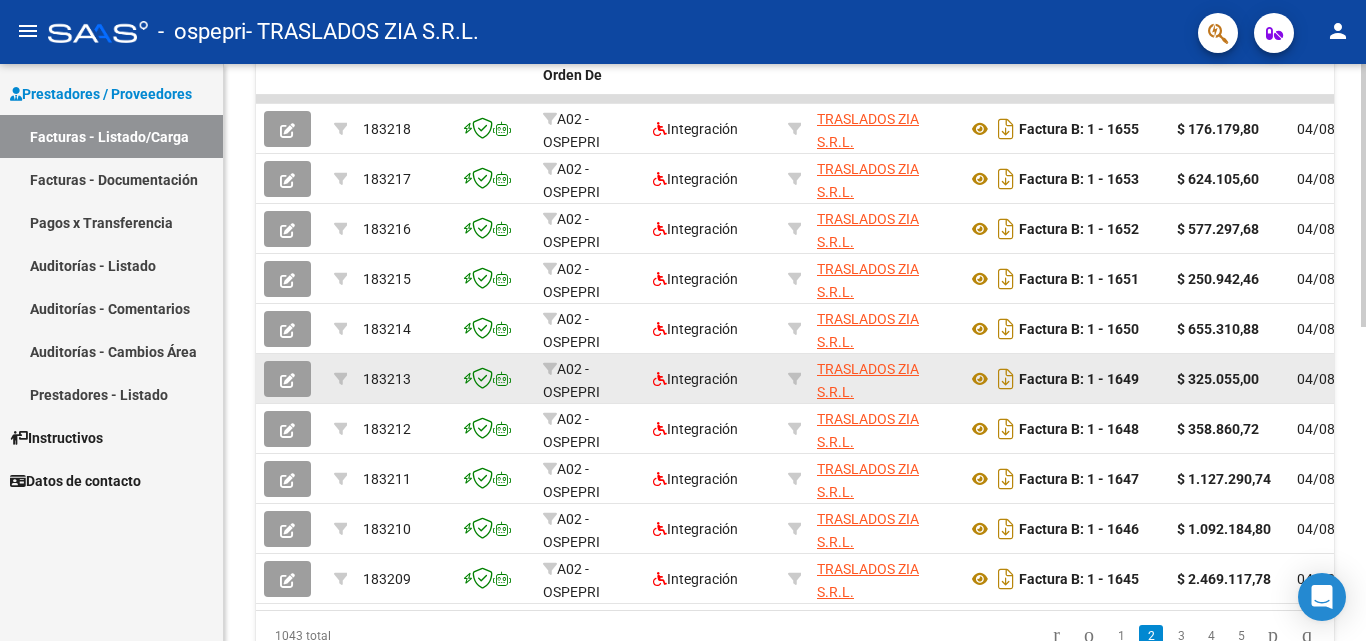 scroll, scrollTop: 491, scrollLeft: 0, axis: vertical 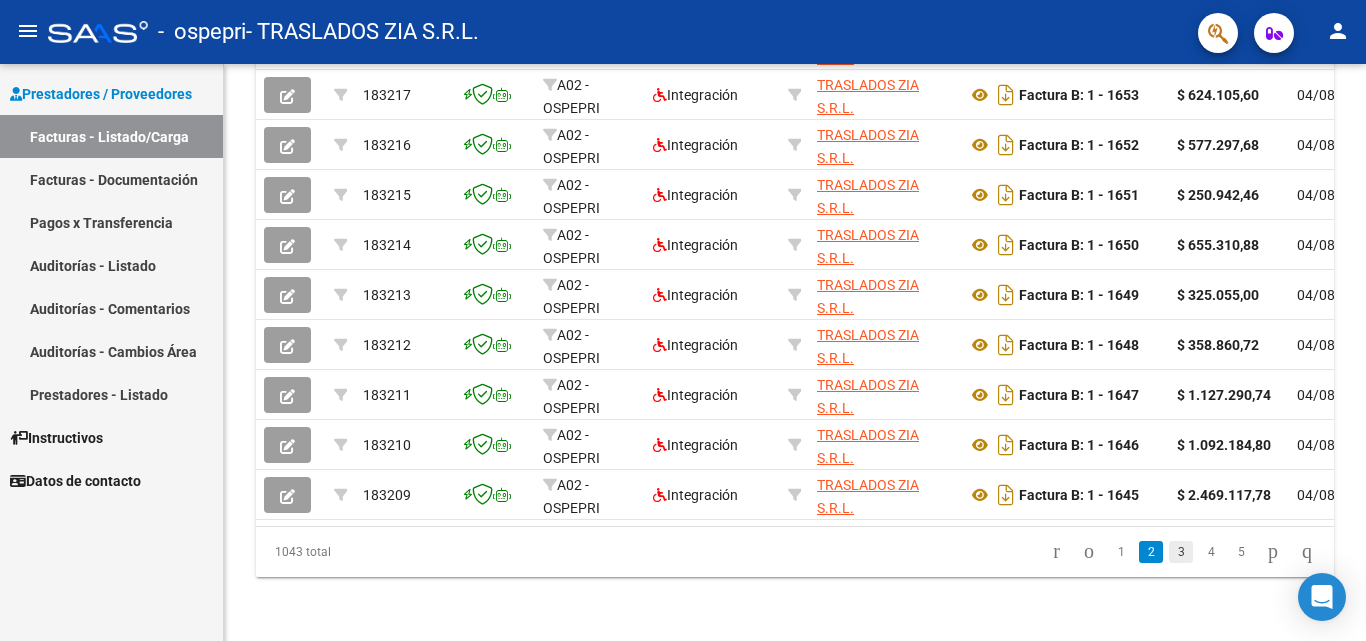 click on "3" 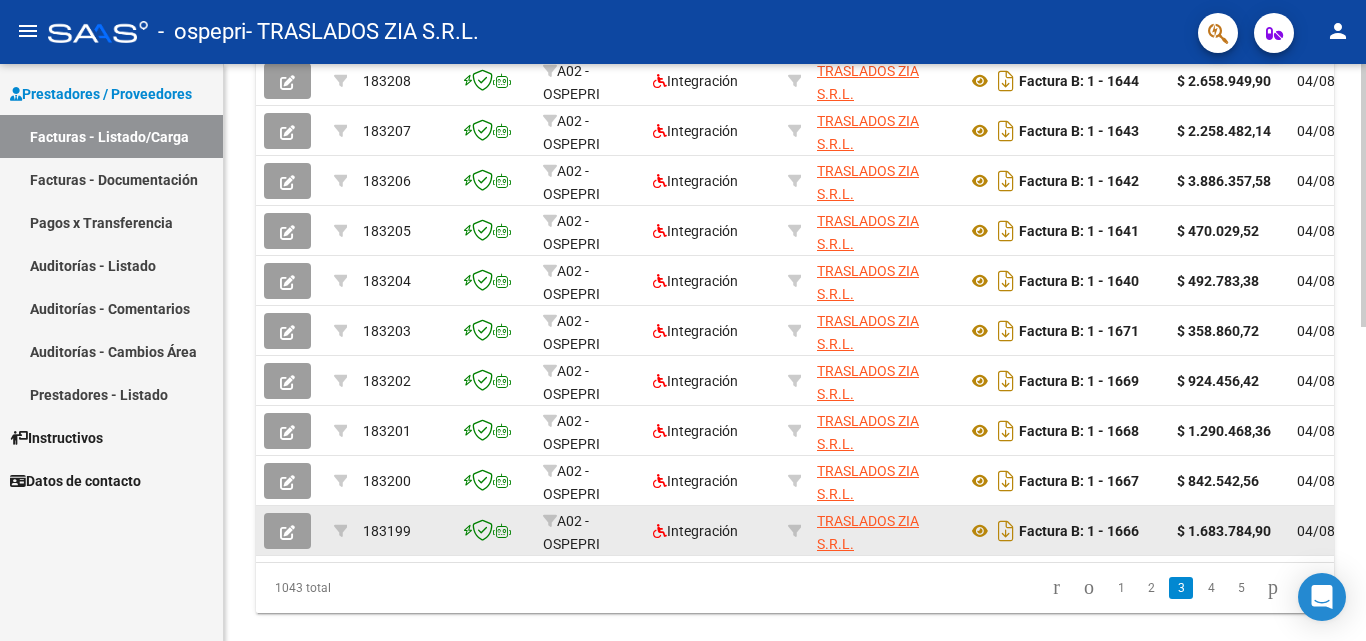 scroll, scrollTop: 591, scrollLeft: 0, axis: vertical 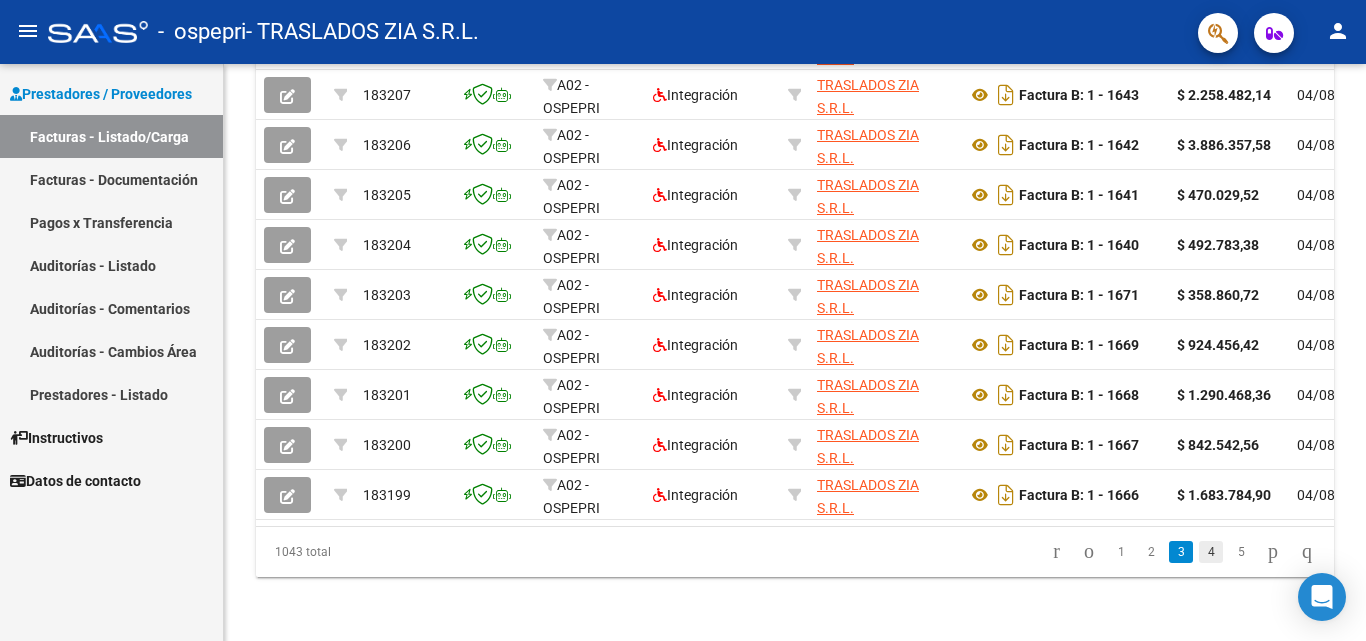 click on "4" 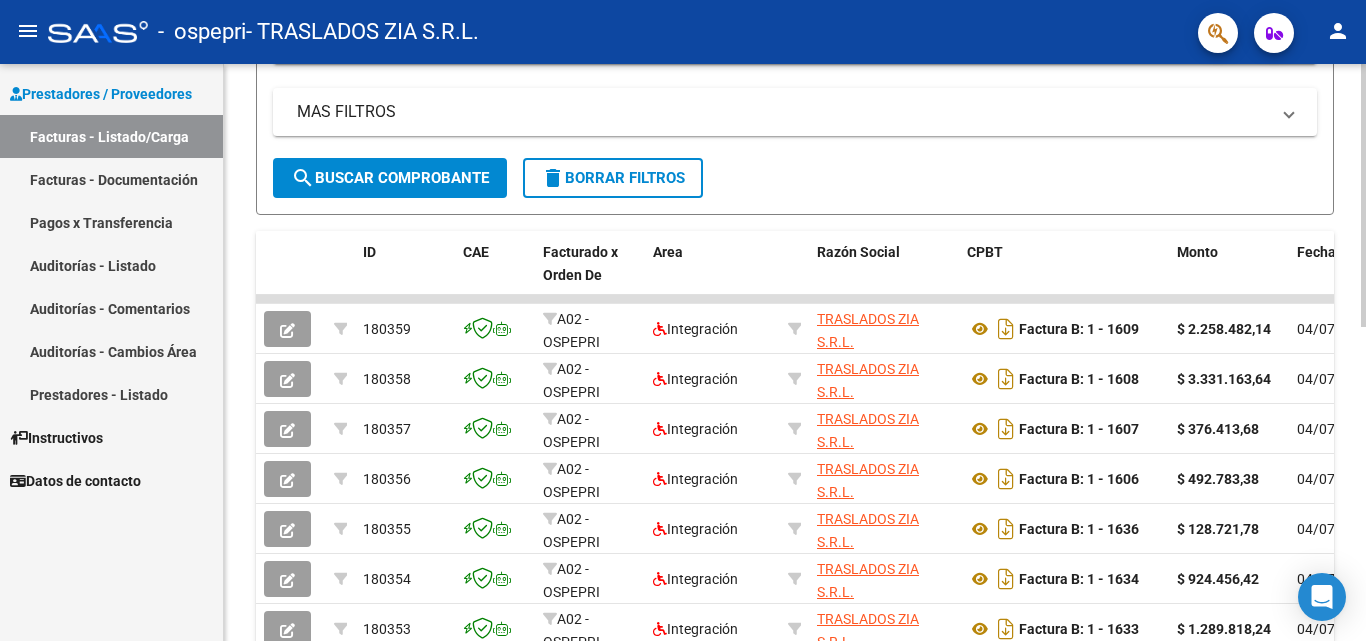 scroll, scrollTop: 491, scrollLeft: 0, axis: vertical 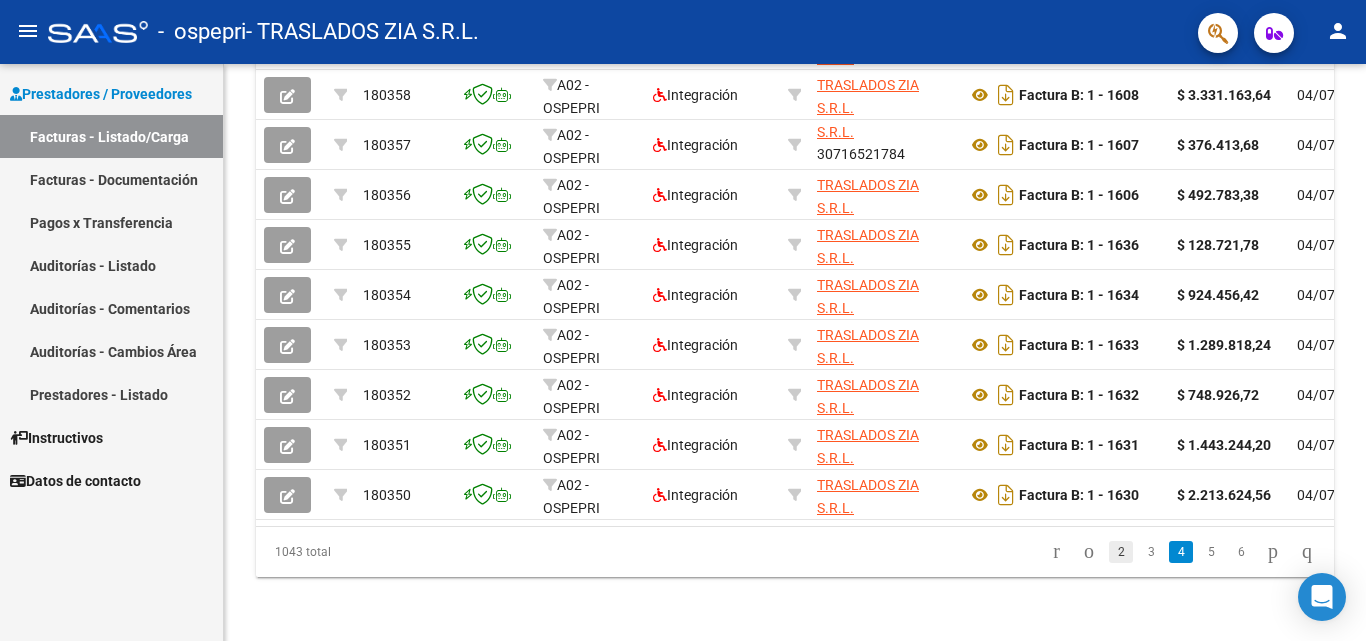 click on "2" 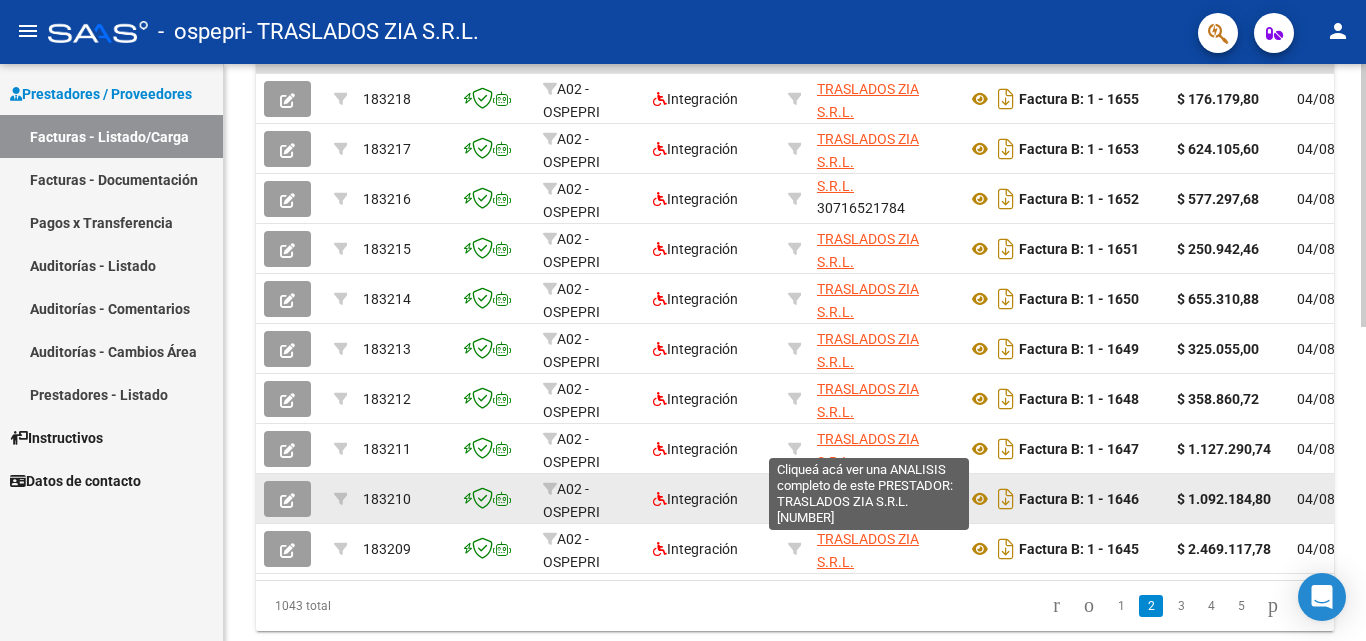 scroll, scrollTop: 491, scrollLeft: 0, axis: vertical 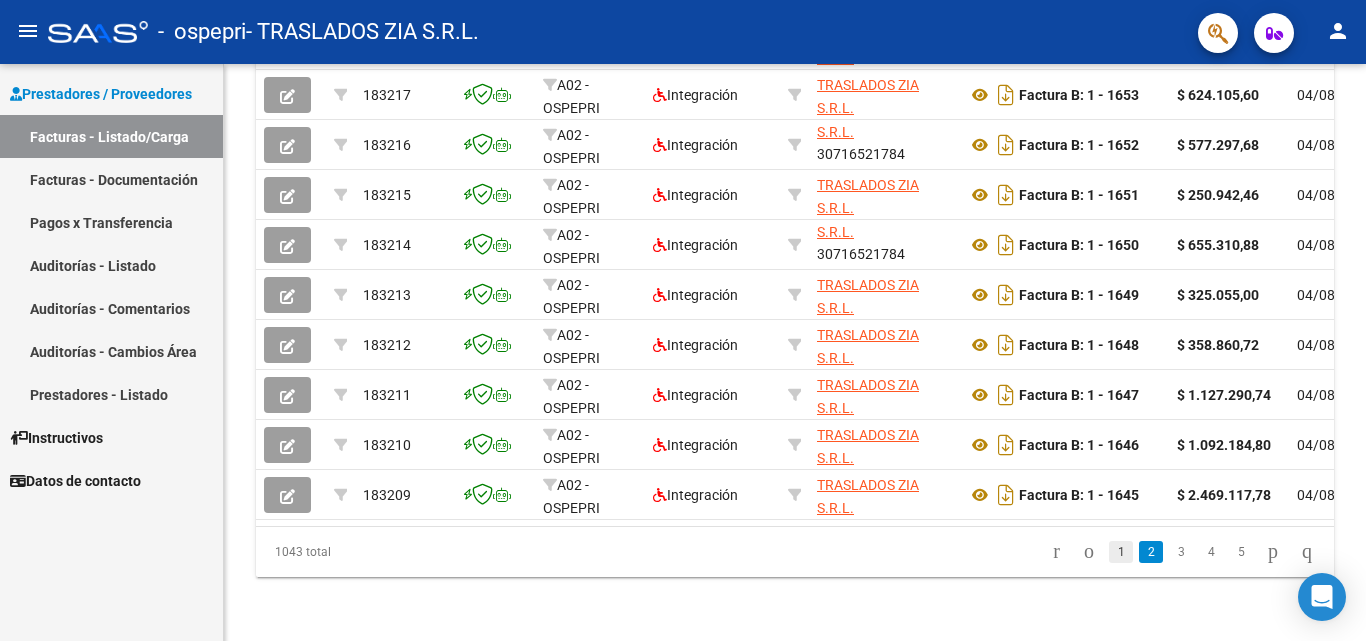 click on "1" 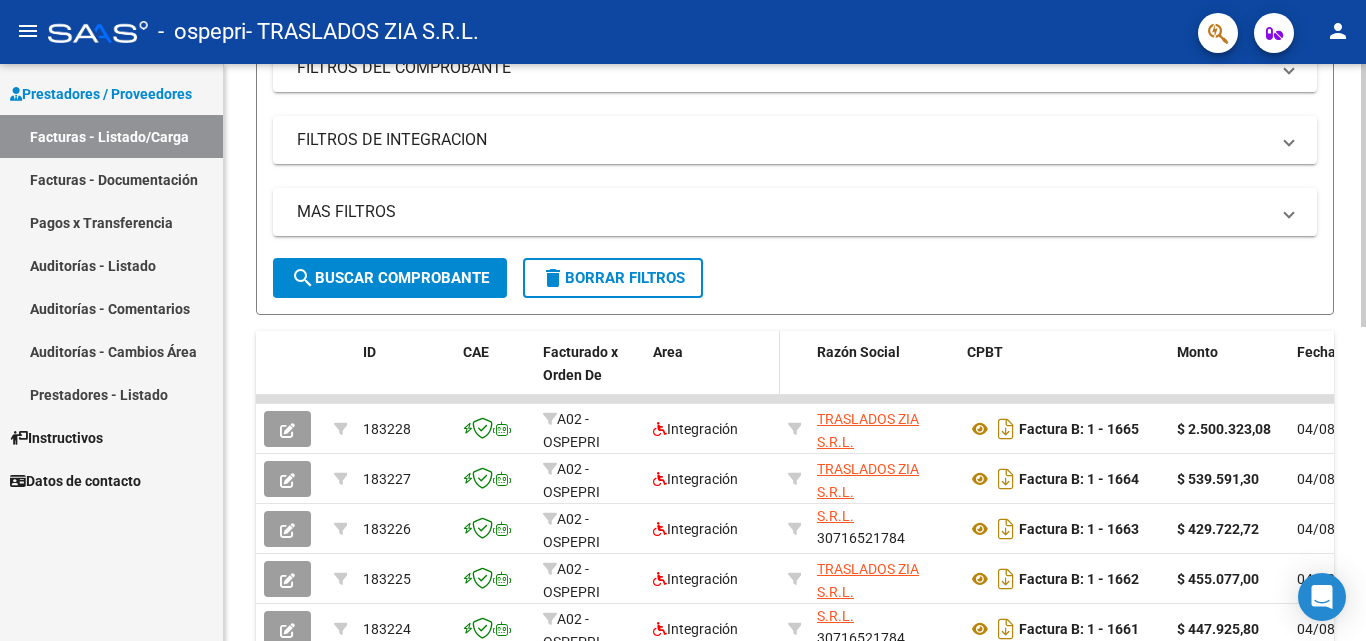 scroll, scrollTop: 691, scrollLeft: 0, axis: vertical 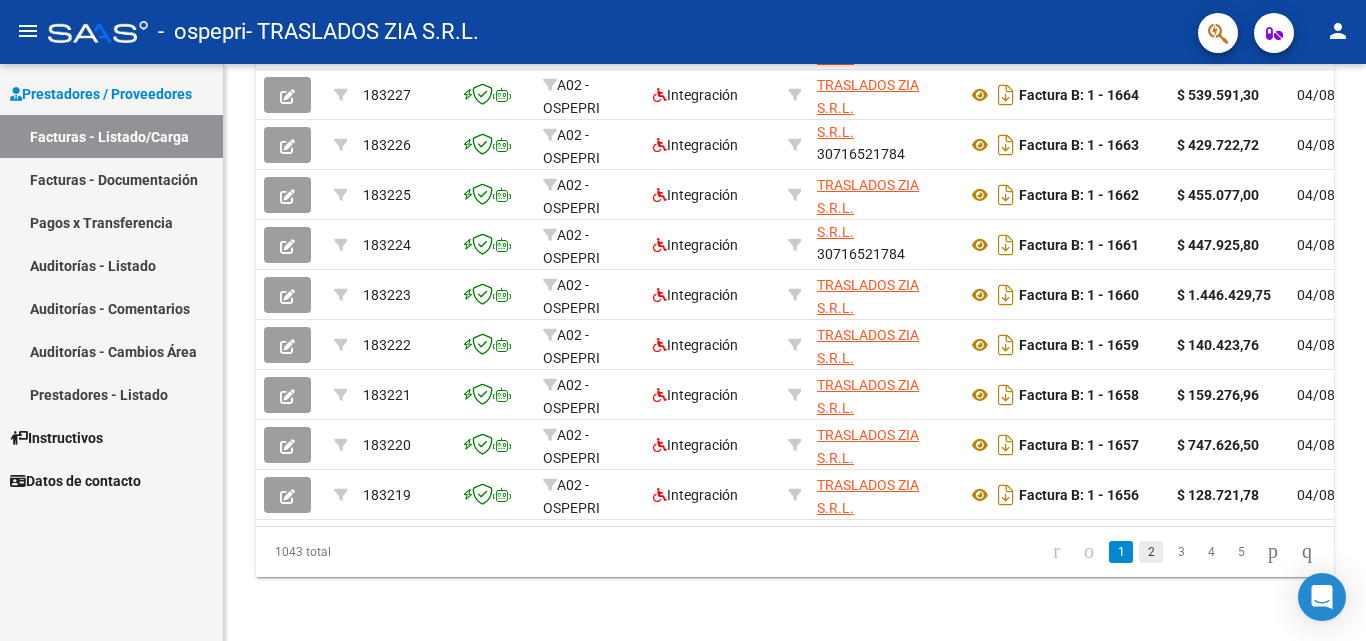 click on "2" 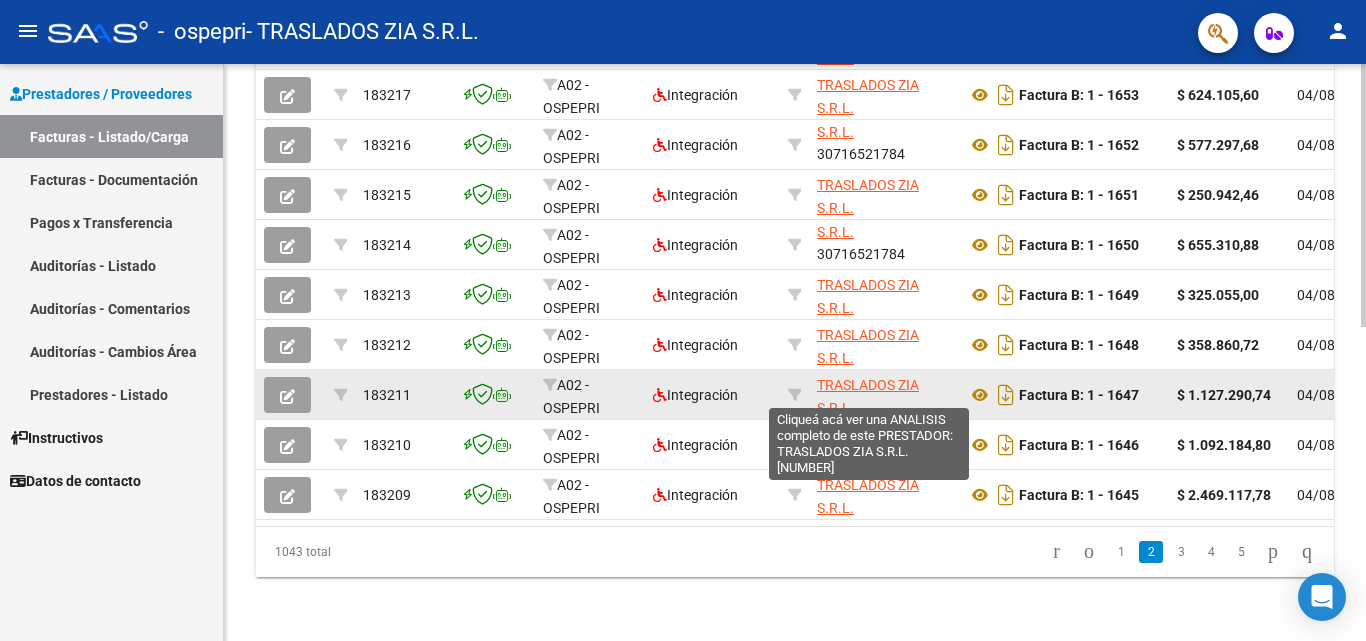scroll, scrollTop: 391, scrollLeft: 0, axis: vertical 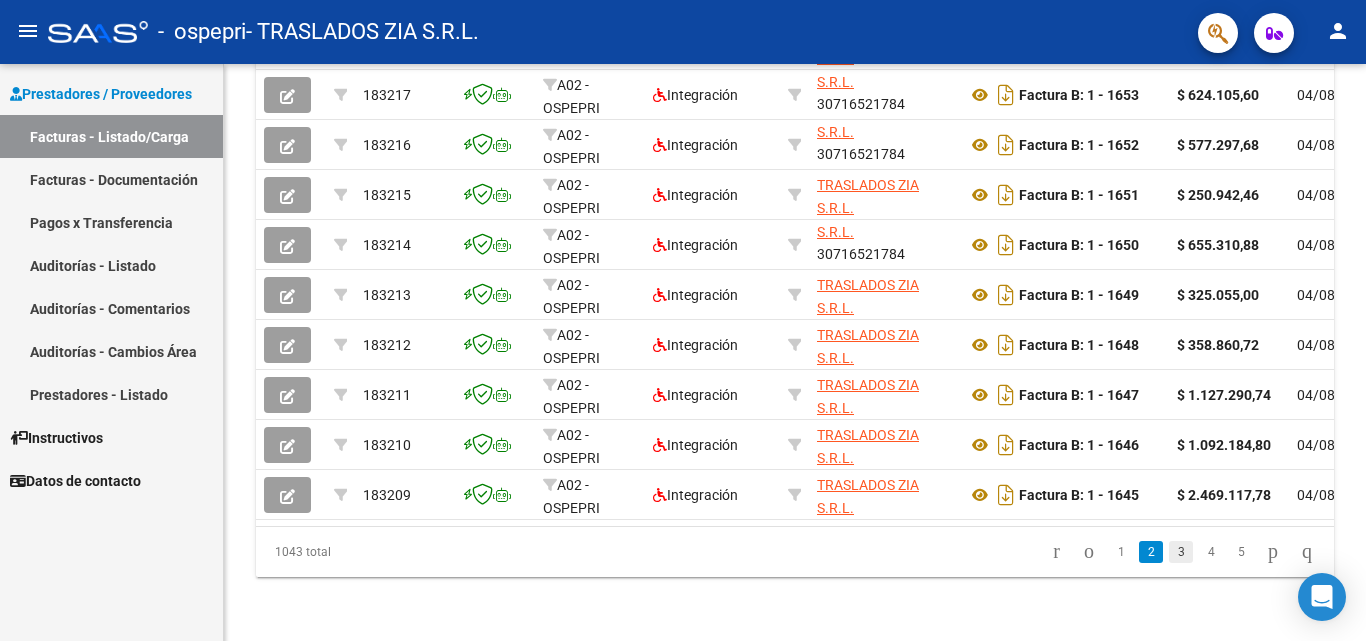 click on "3" 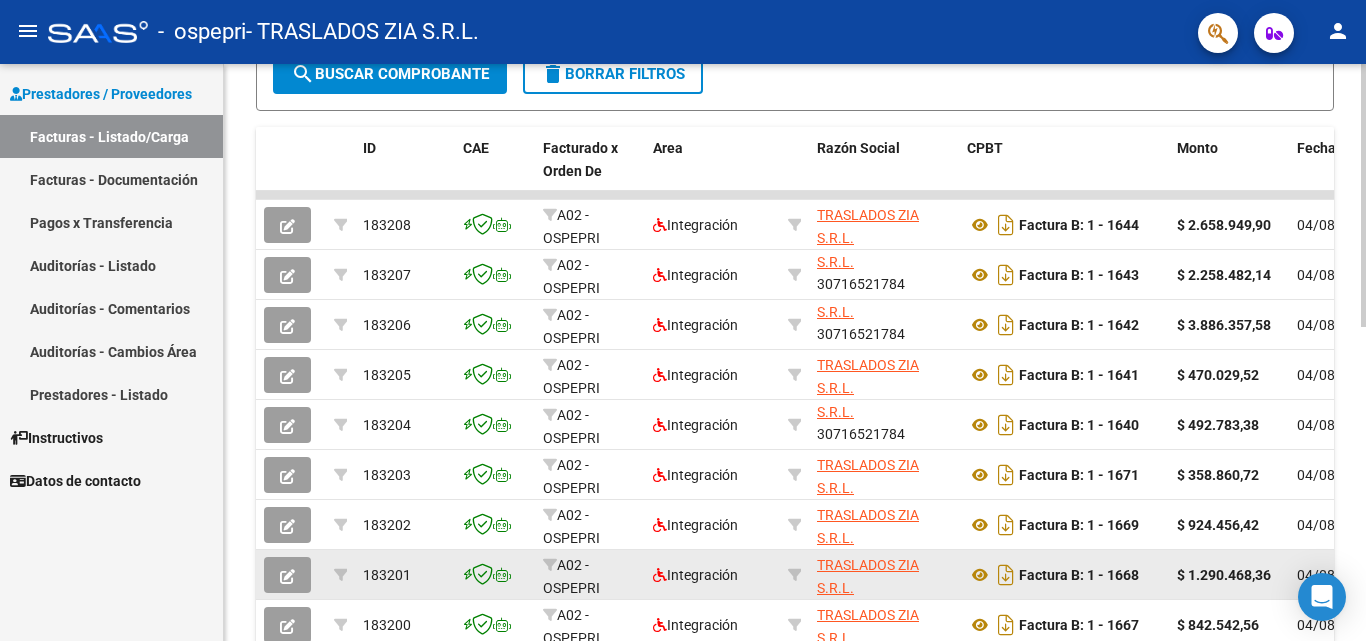 scroll, scrollTop: 491, scrollLeft: 0, axis: vertical 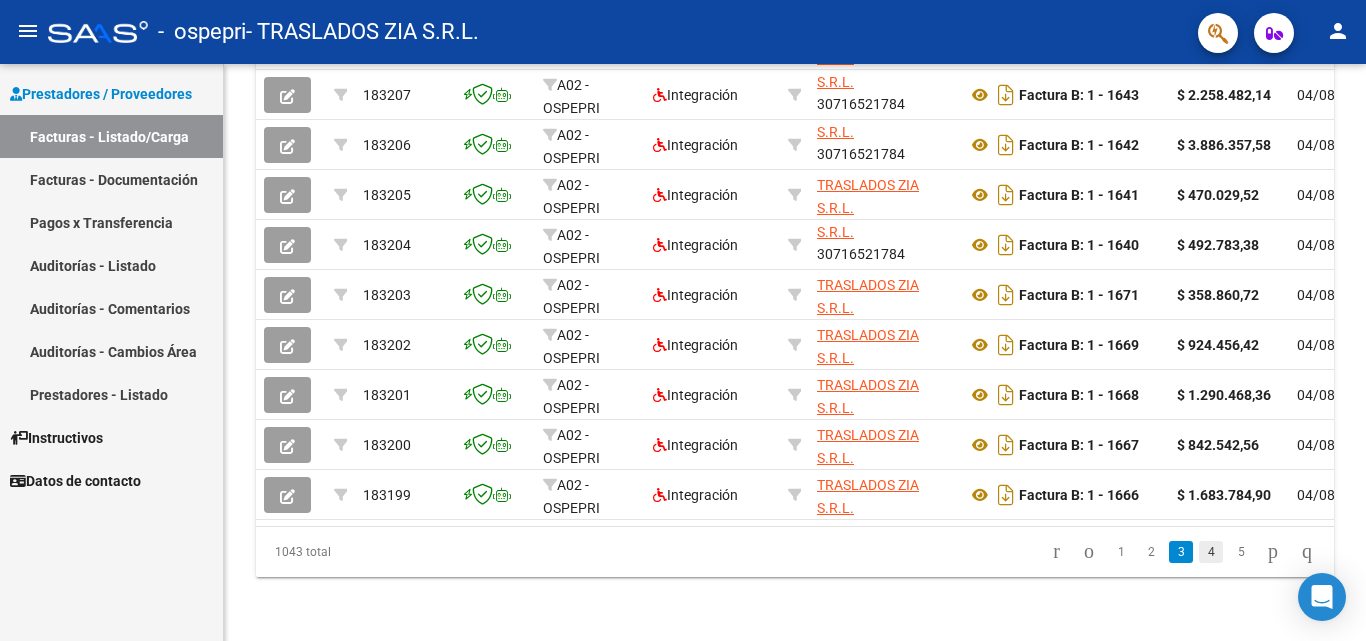 click on "4" 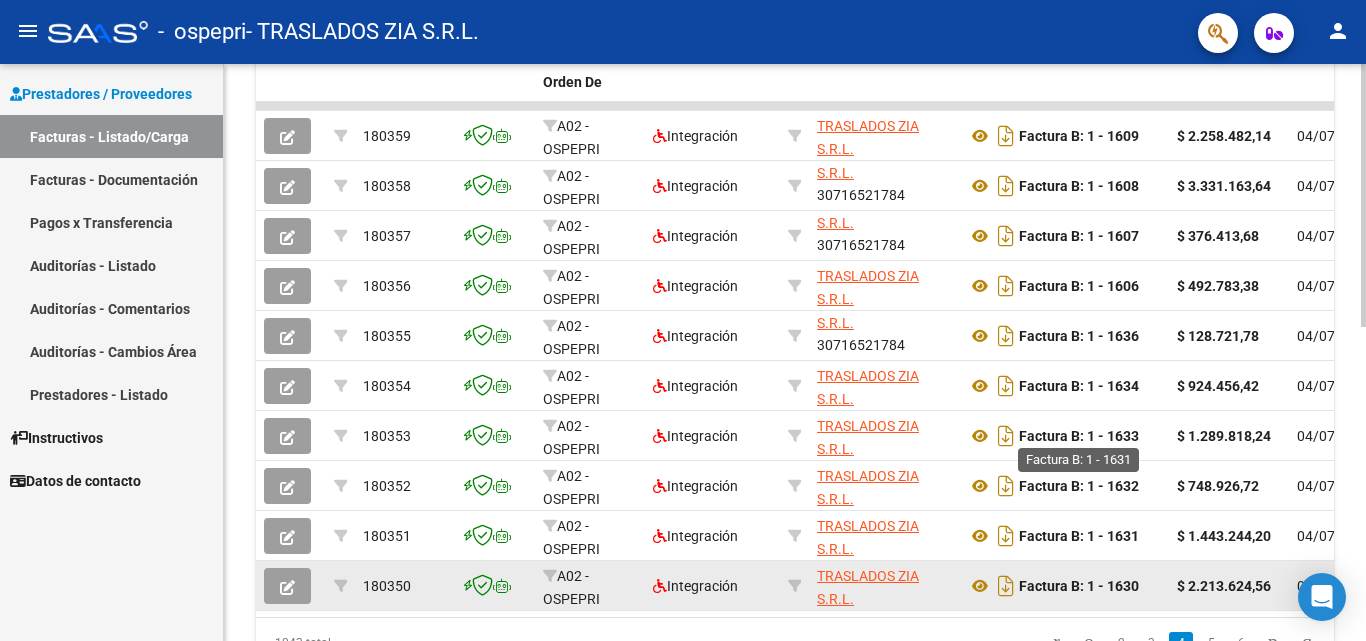 scroll, scrollTop: 691, scrollLeft: 0, axis: vertical 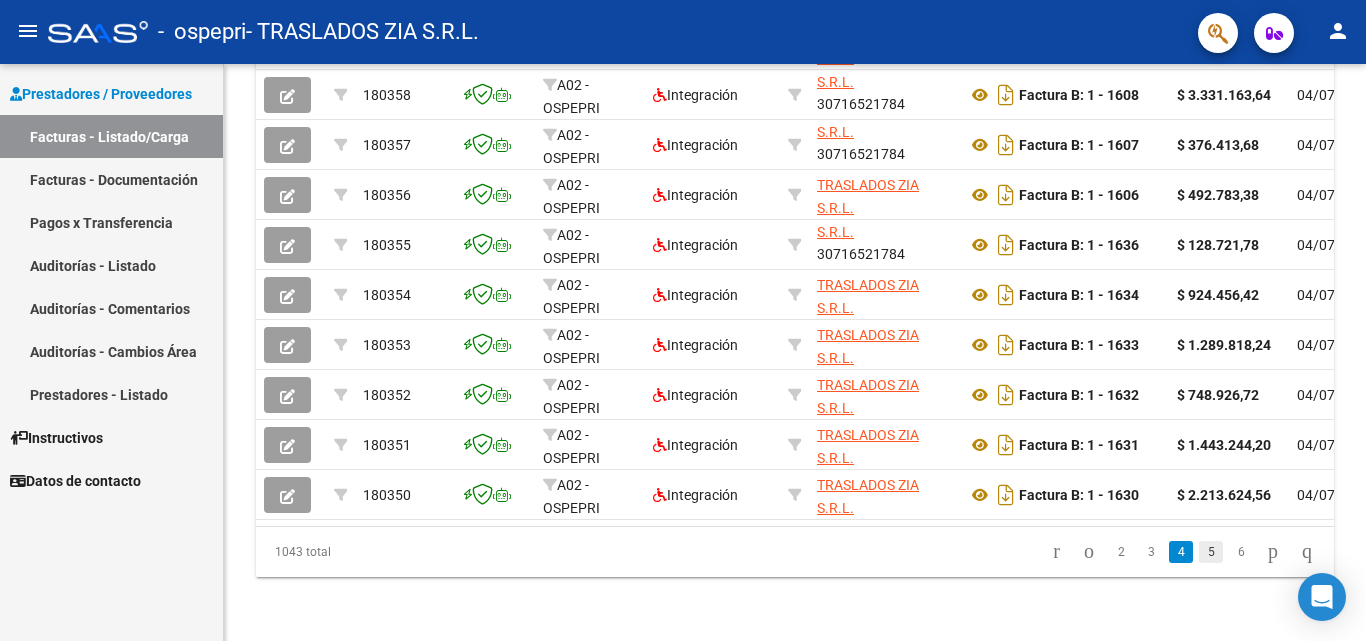 click on "5" 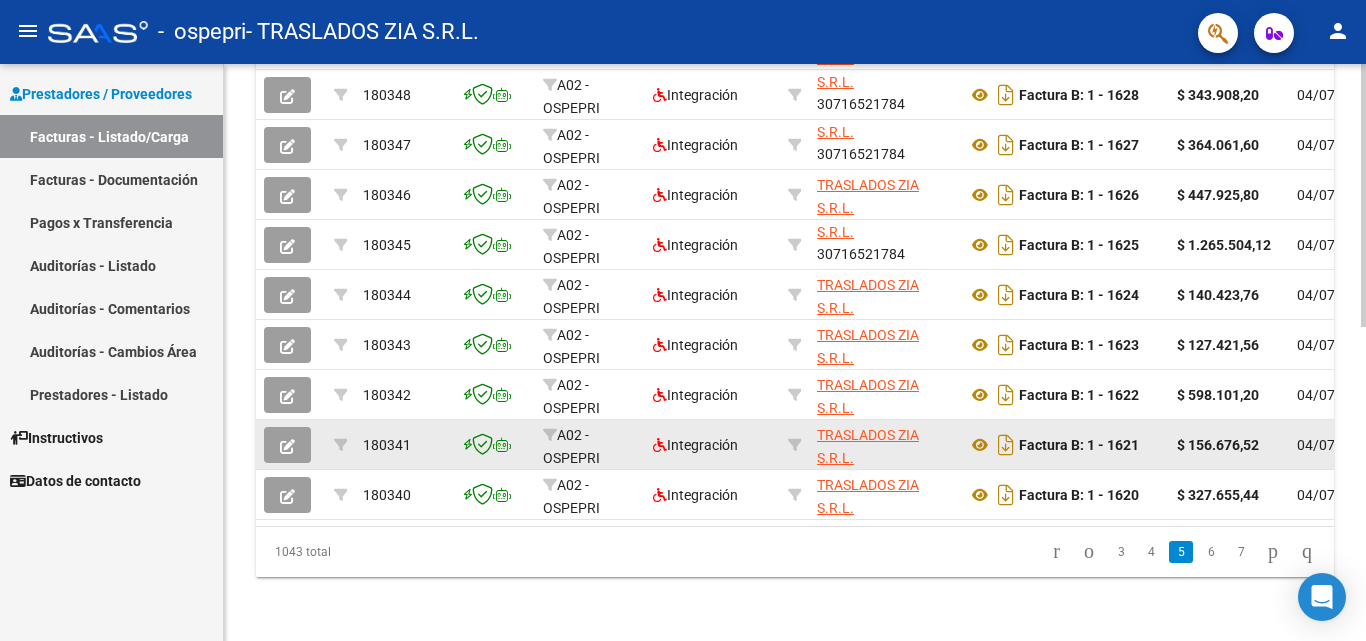 scroll, scrollTop: 591, scrollLeft: 0, axis: vertical 